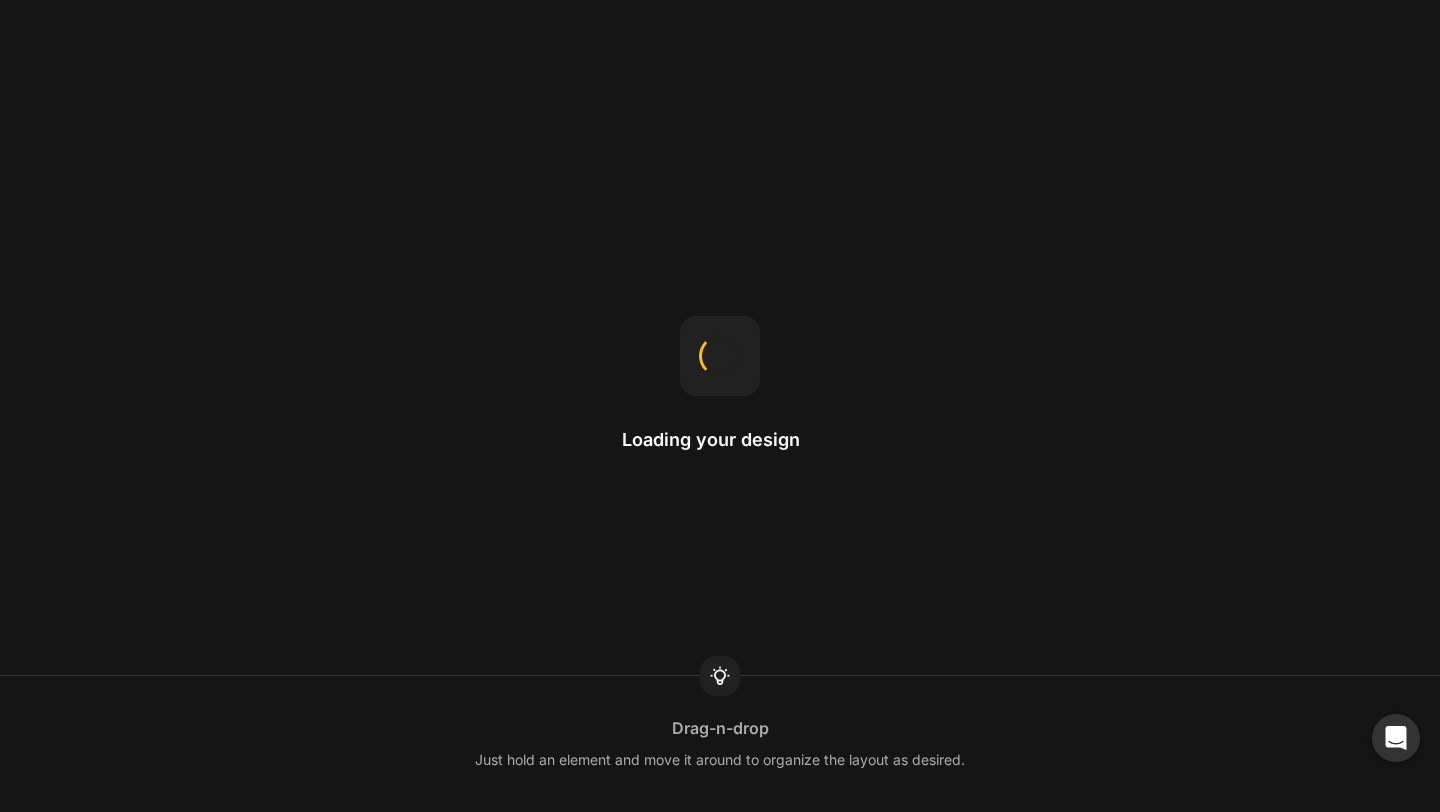 scroll, scrollTop: 0, scrollLeft: 0, axis: both 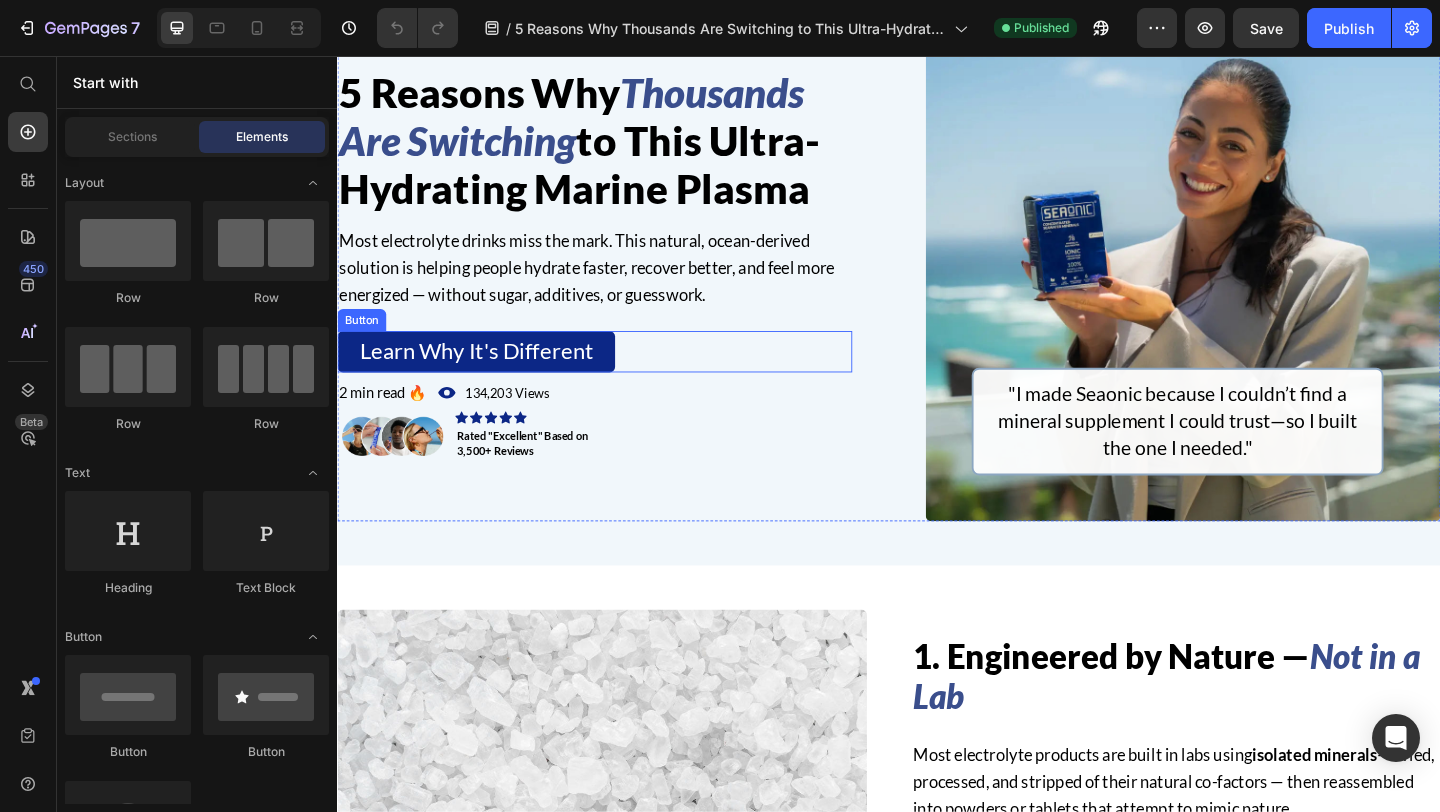 click on "Learn Why It's Different Button" at bounding box center [617, 377] 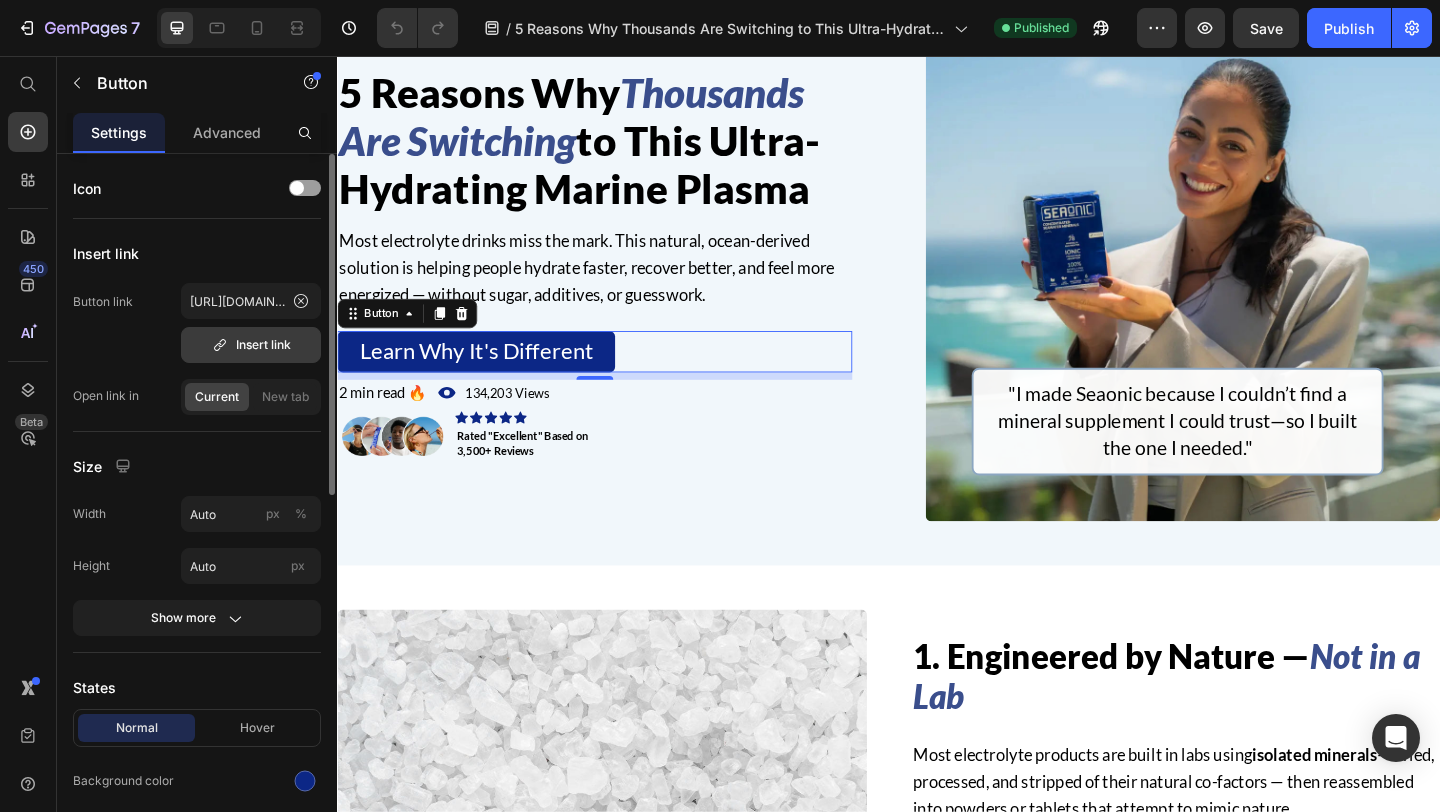click on "Insert link" at bounding box center (251, 345) 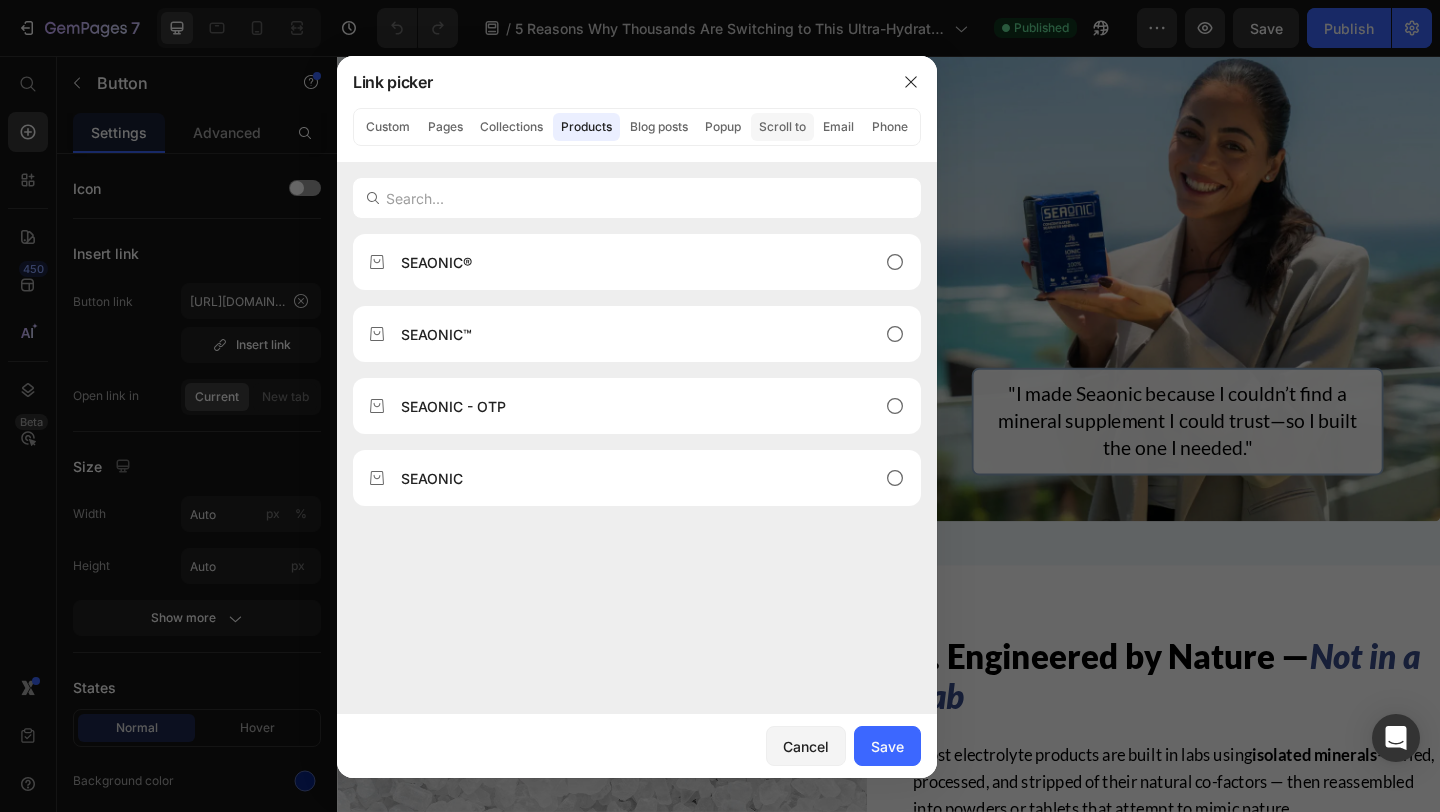 click on "Scroll to" 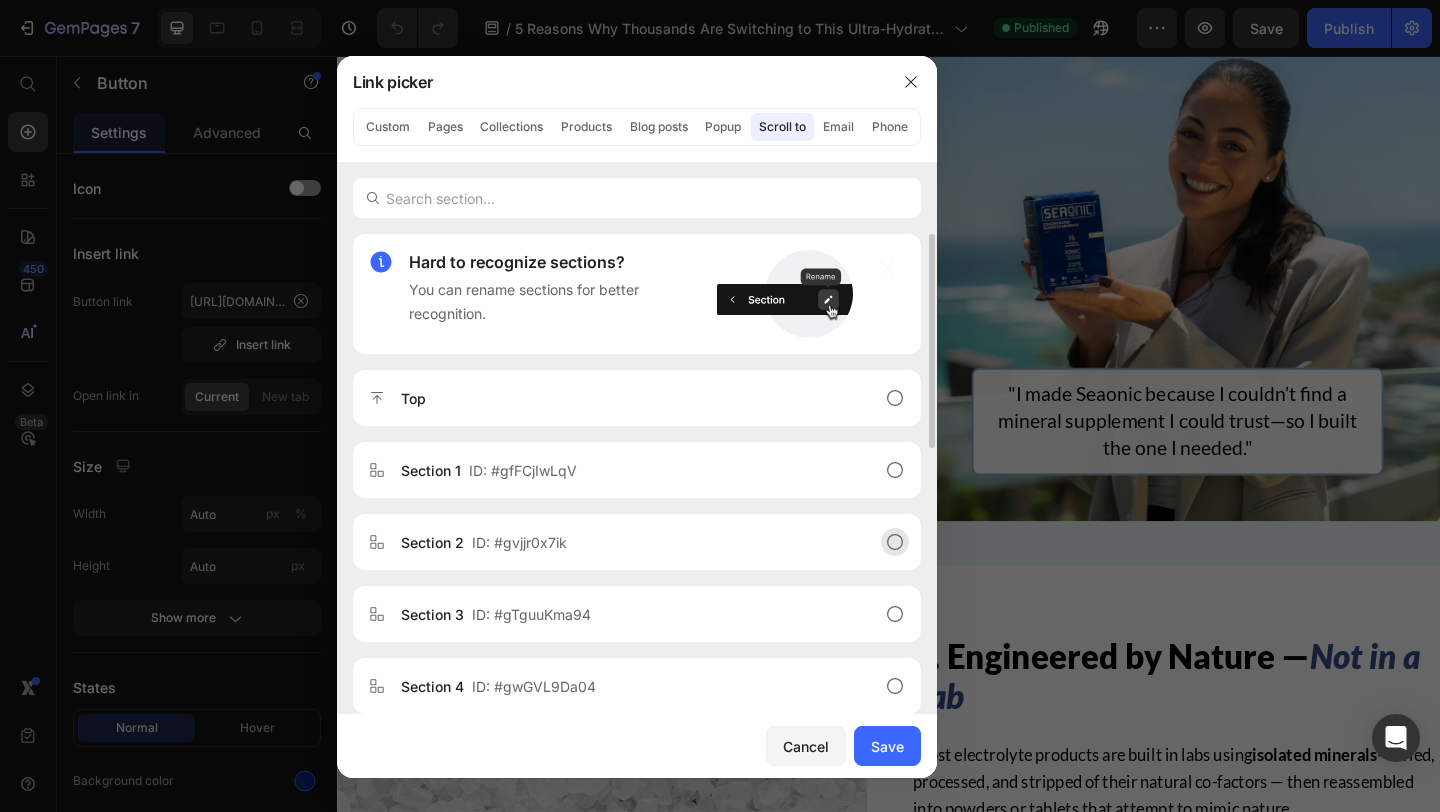 click on "Section 2  ID: #gvjjr0x7ik" at bounding box center (621, 542) 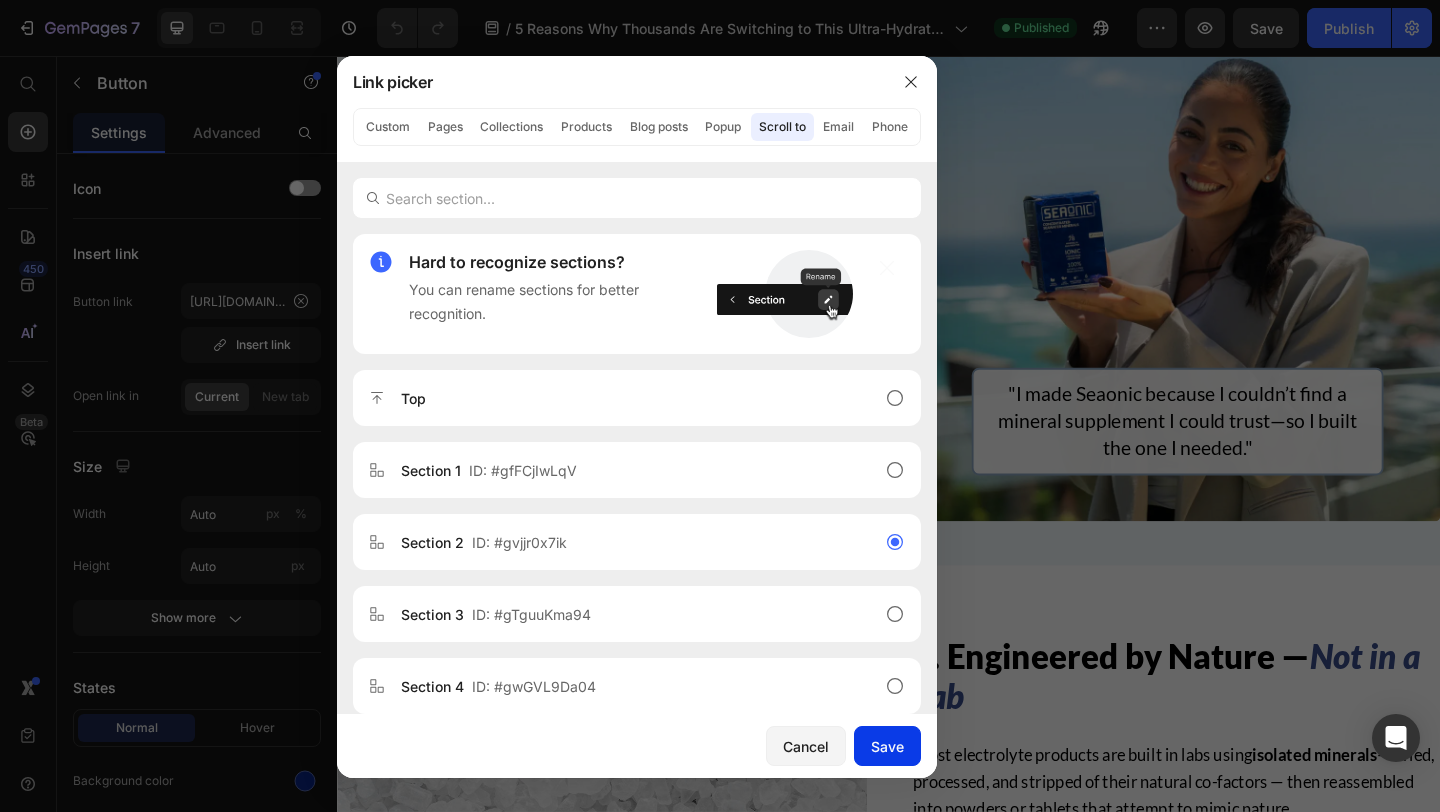click on "Save" at bounding box center (887, 746) 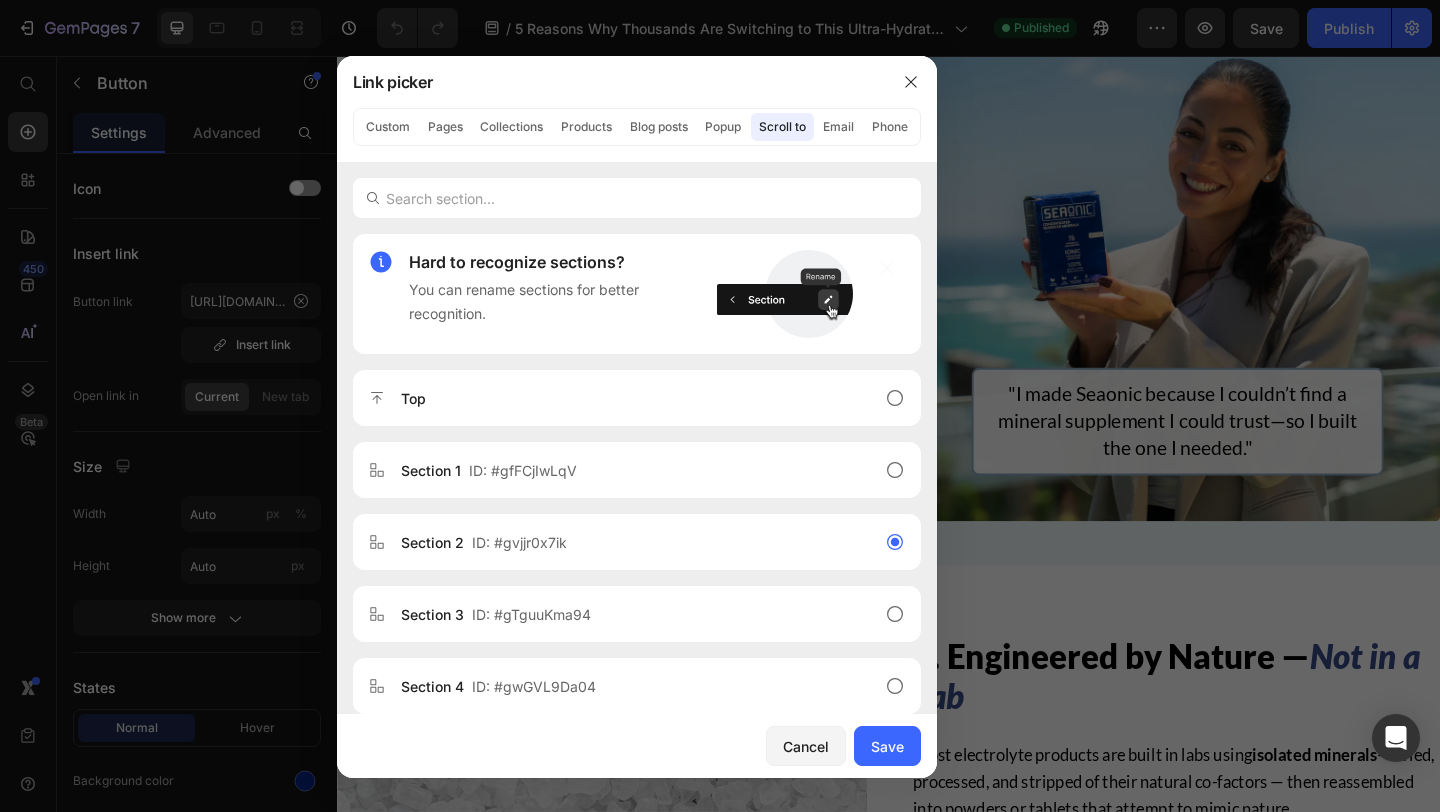 type on "#gvjjr0x7ik" 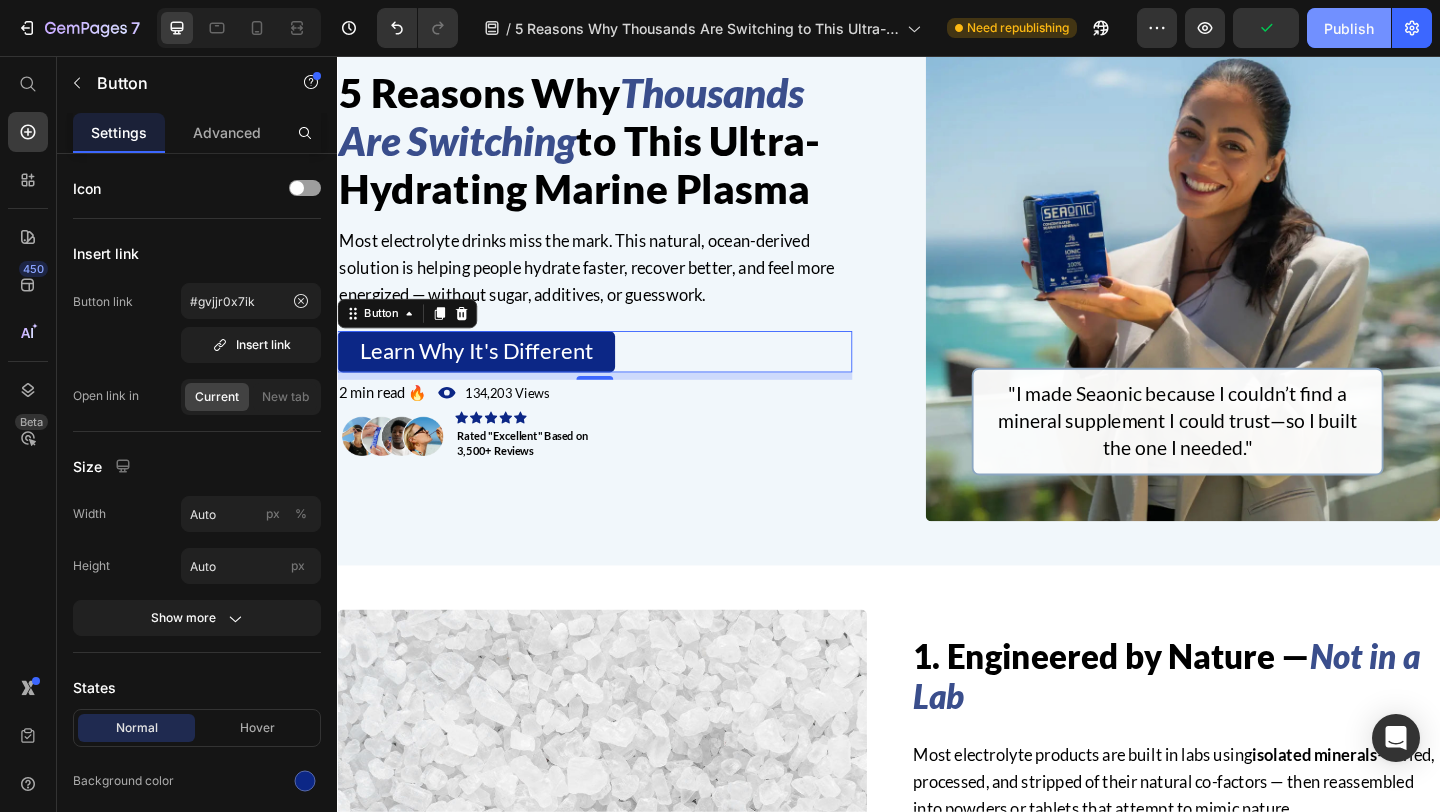 click on "Publish" at bounding box center (1349, 28) 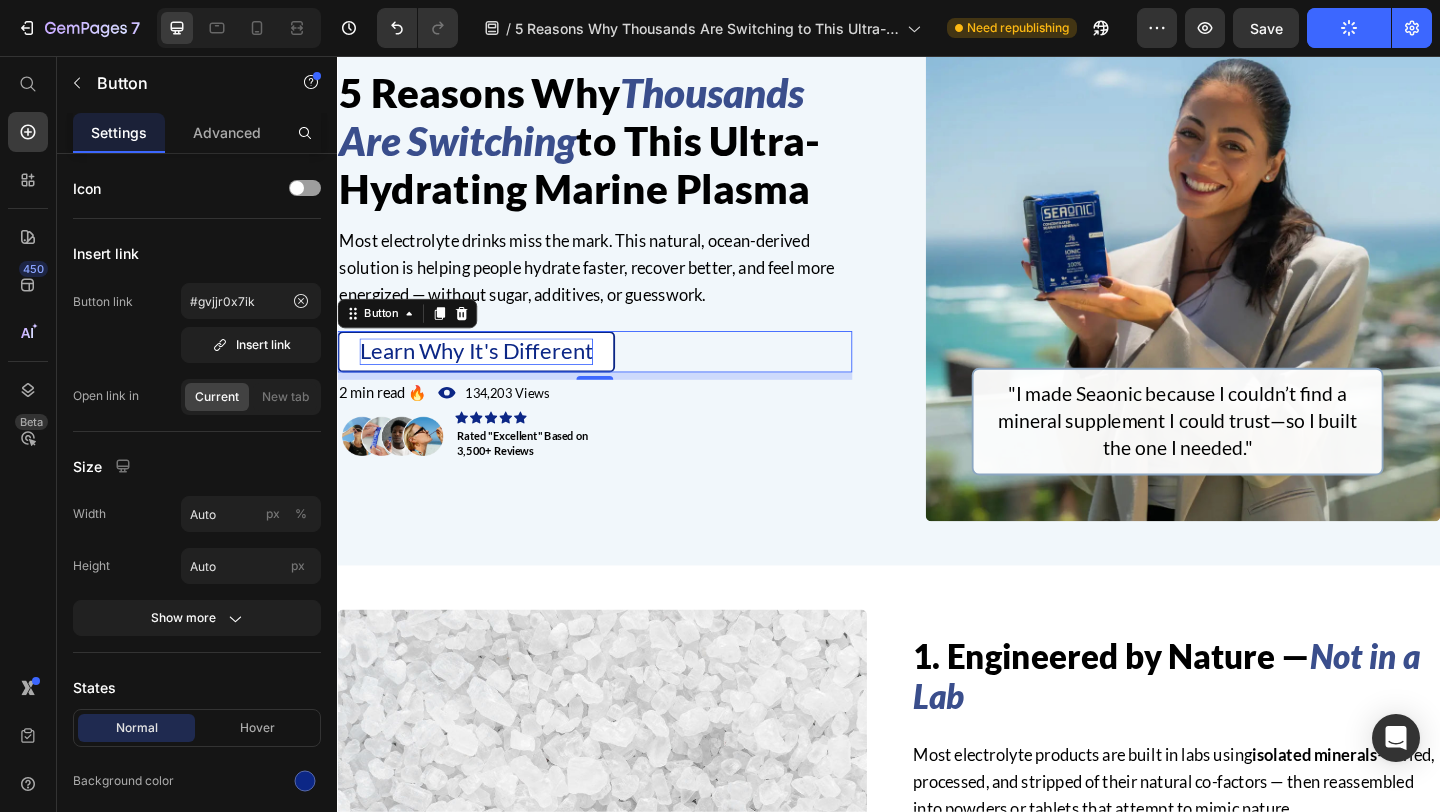 click on "Learn Why It's Different" at bounding box center (488, 375) 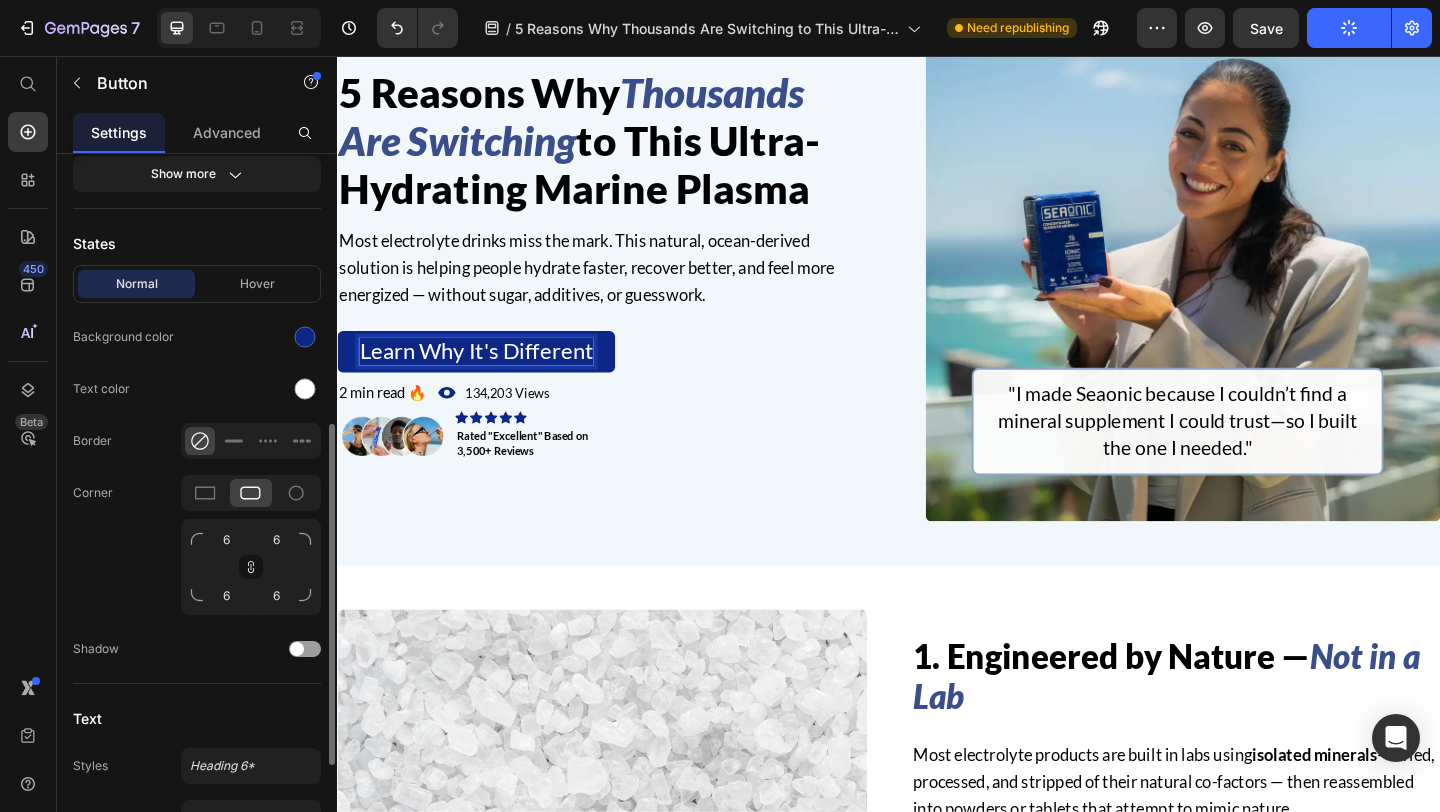 scroll, scrollTop: 782, scrollLeft: 0, axis: vertical 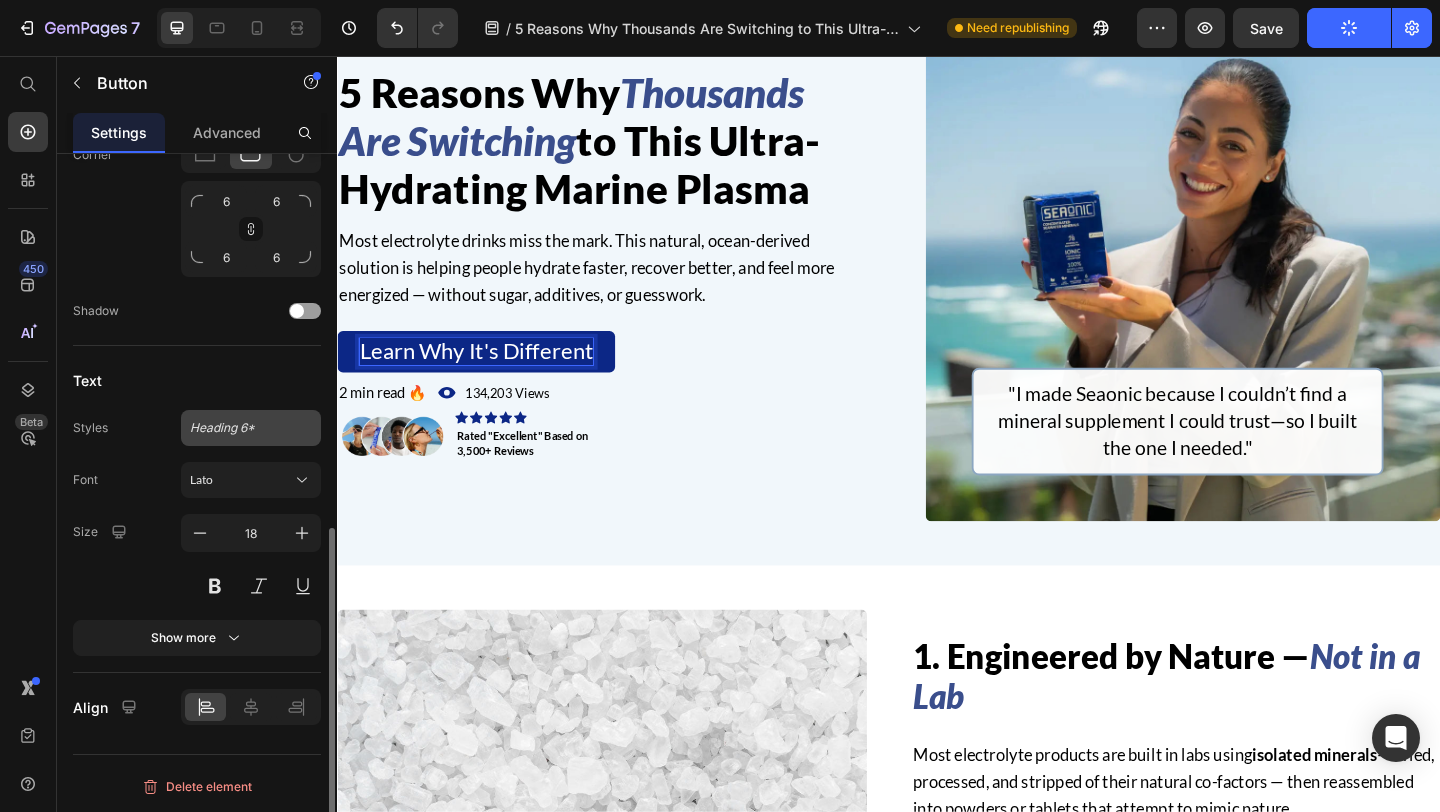 click on "Heading 6*" at bounding box center [251, 428] 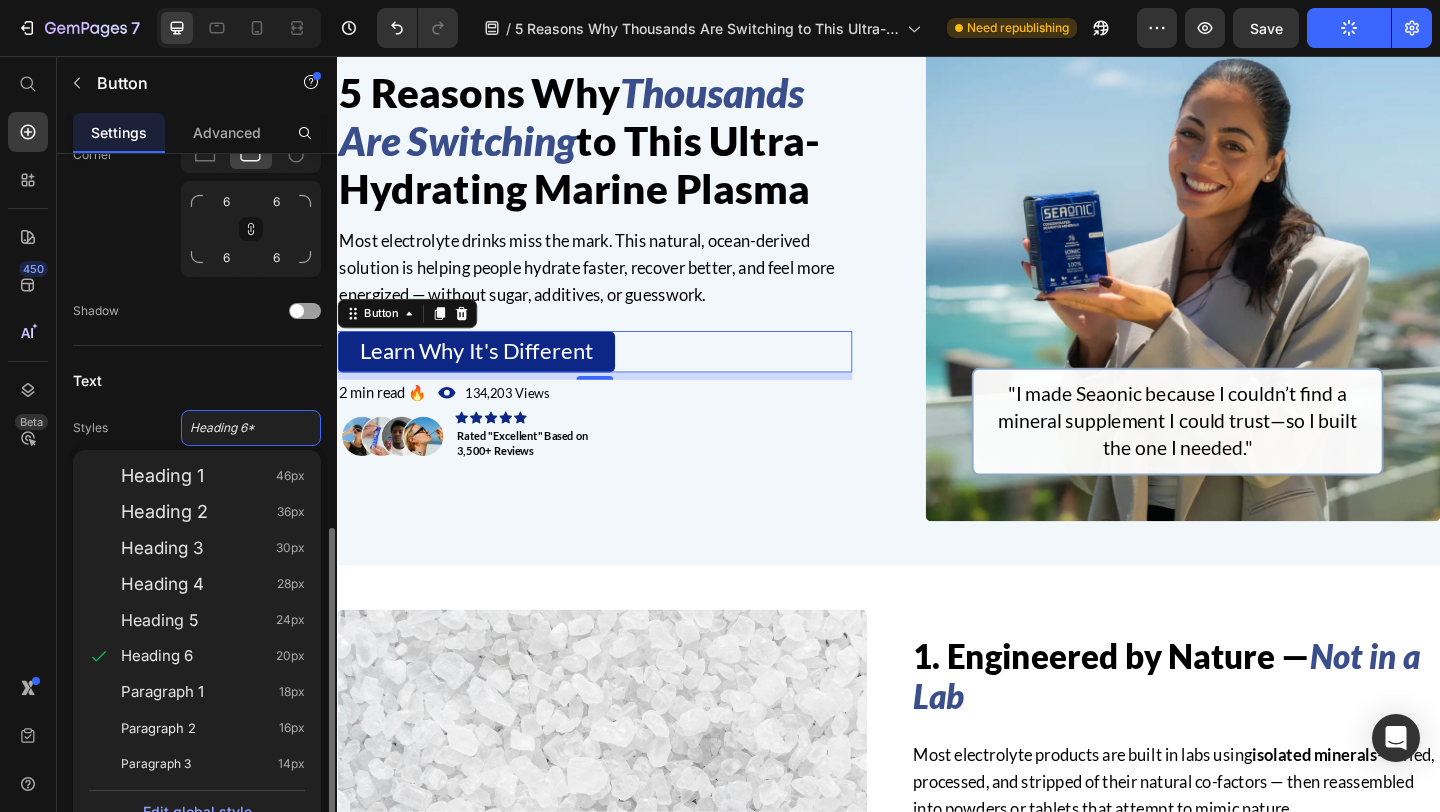 click on "Text" at bounding box center (197, 380) 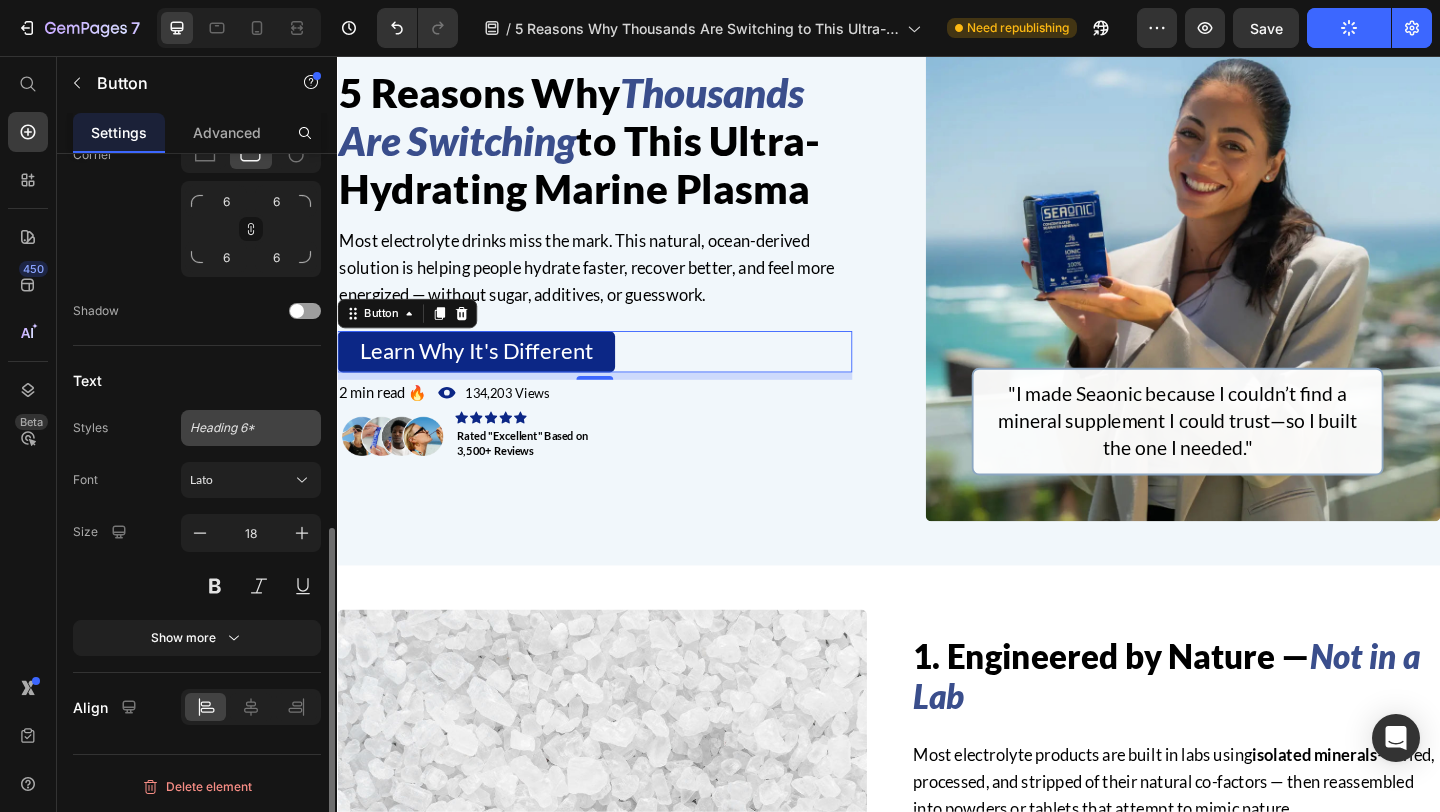 click on "Heading 6*" at bounding box center [251, 428] 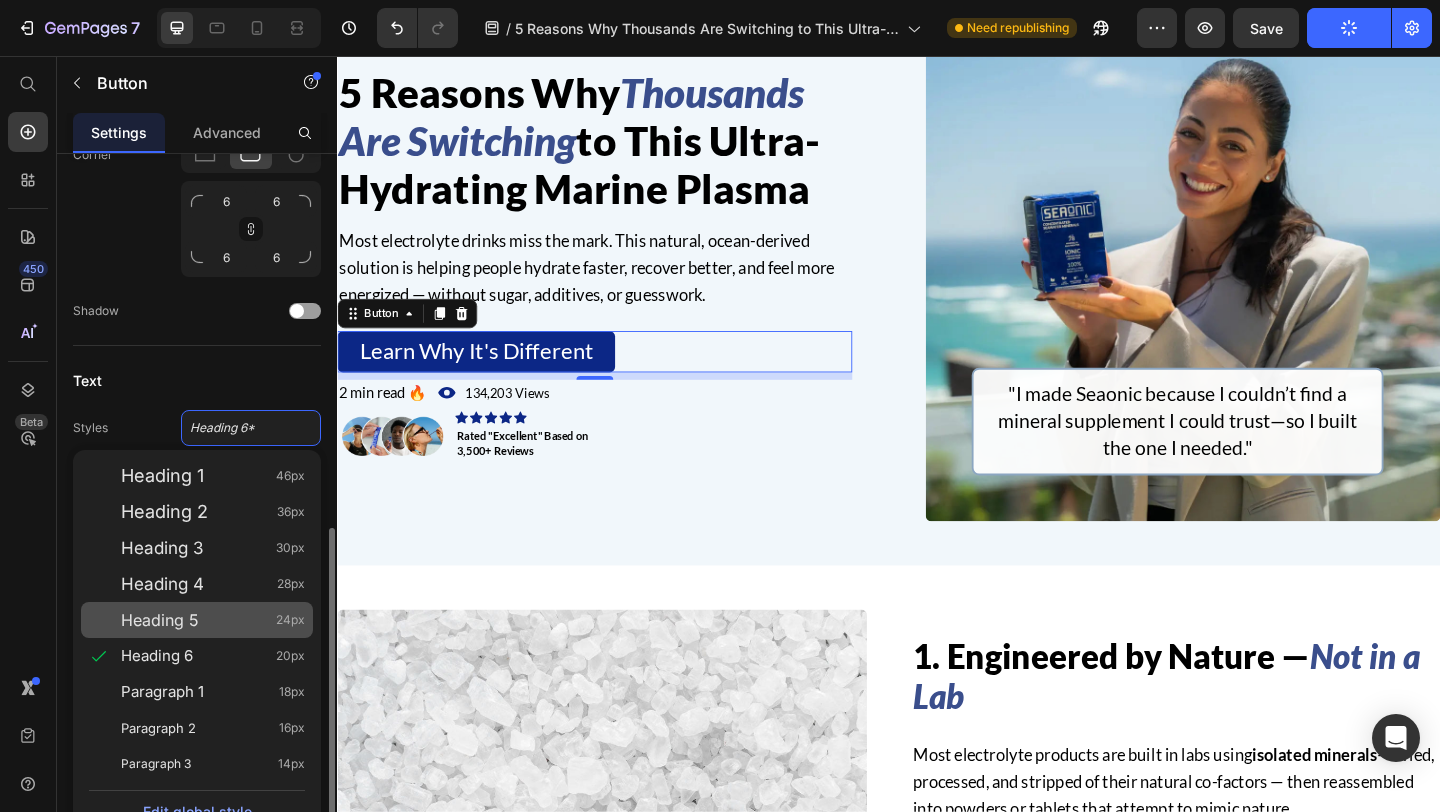 click on "Heading 5 24px" at bounding box center [213, 620] 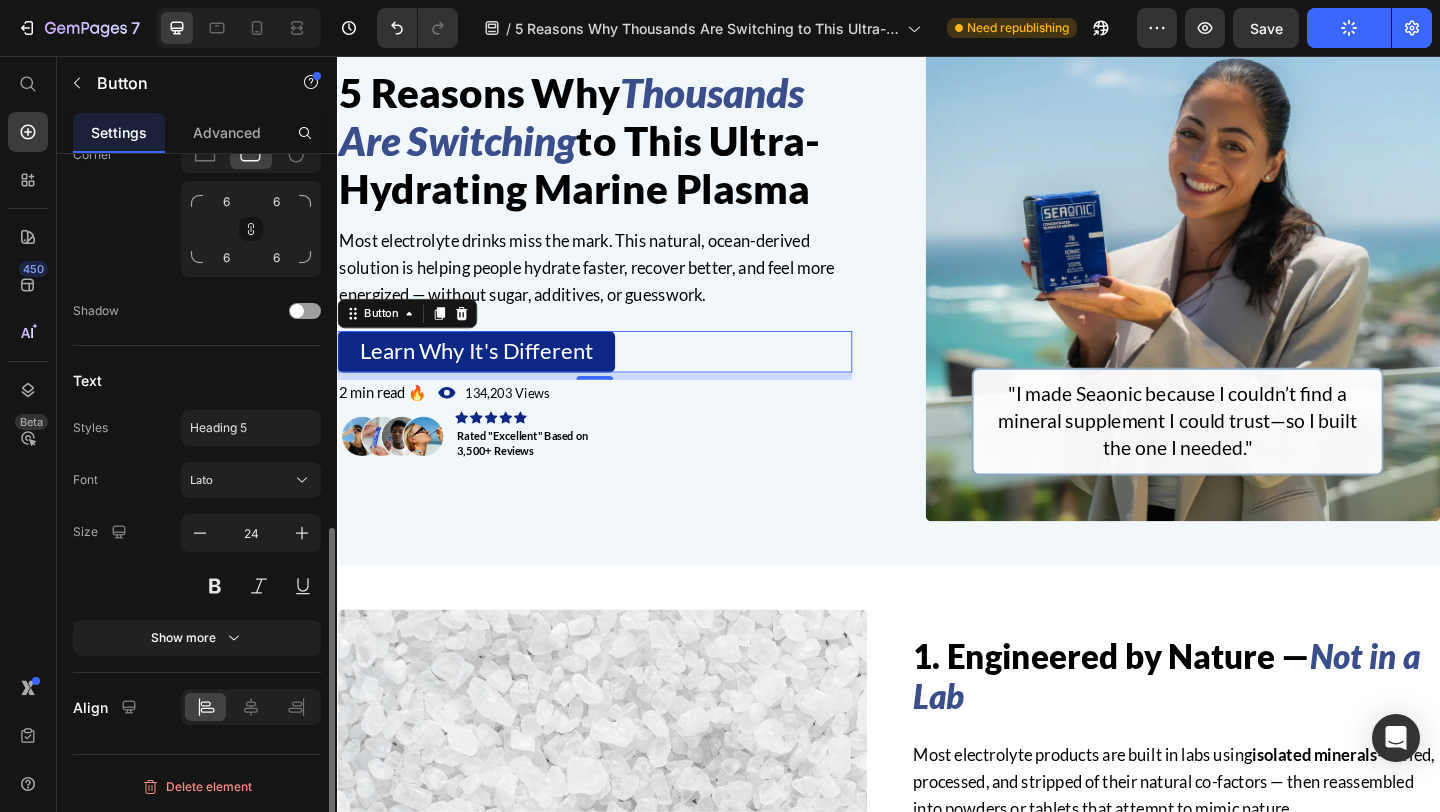 scroll, scrollTop: 140, scrollLeft: 0, axis: vertical 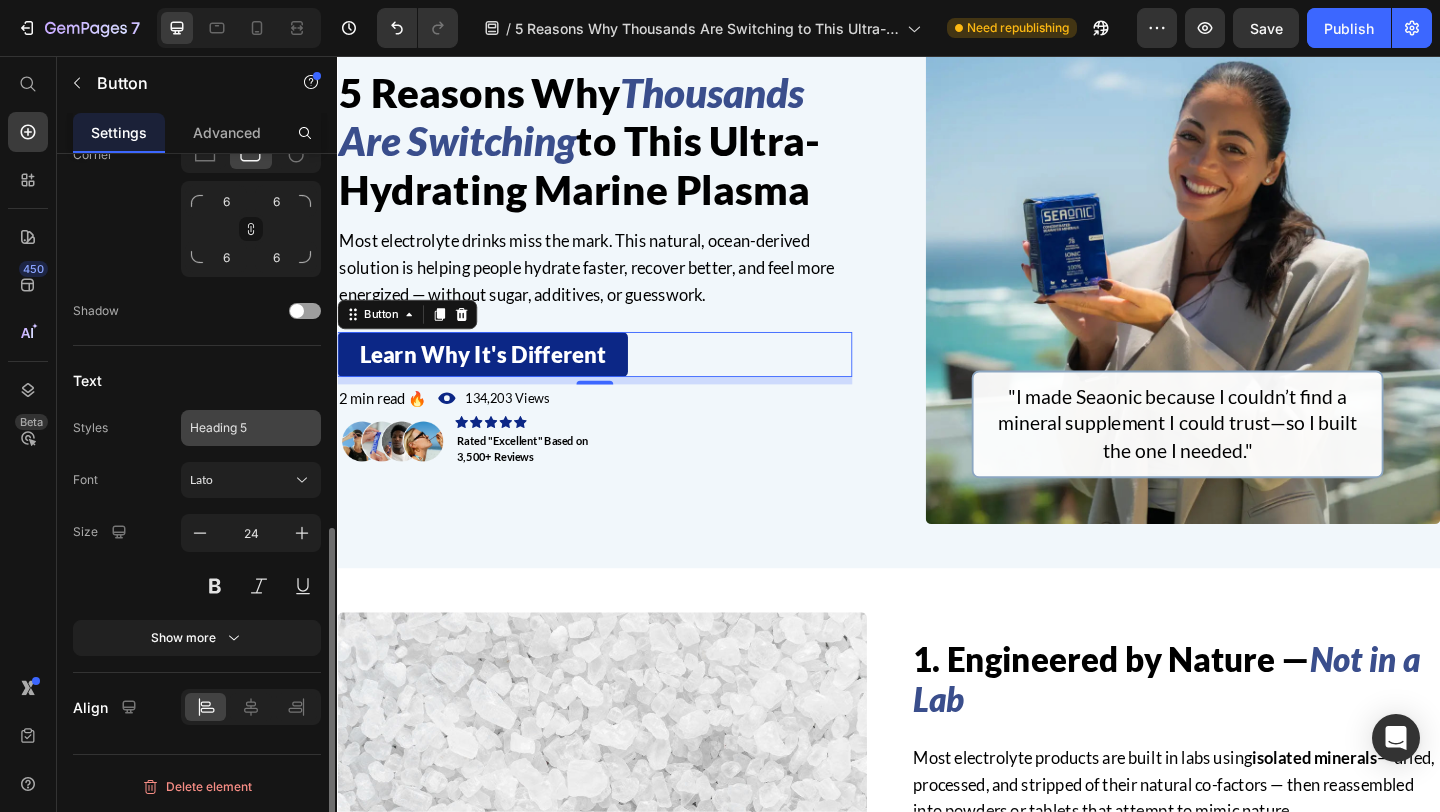 click on "Heading 5" at bounding box center [239, 428] 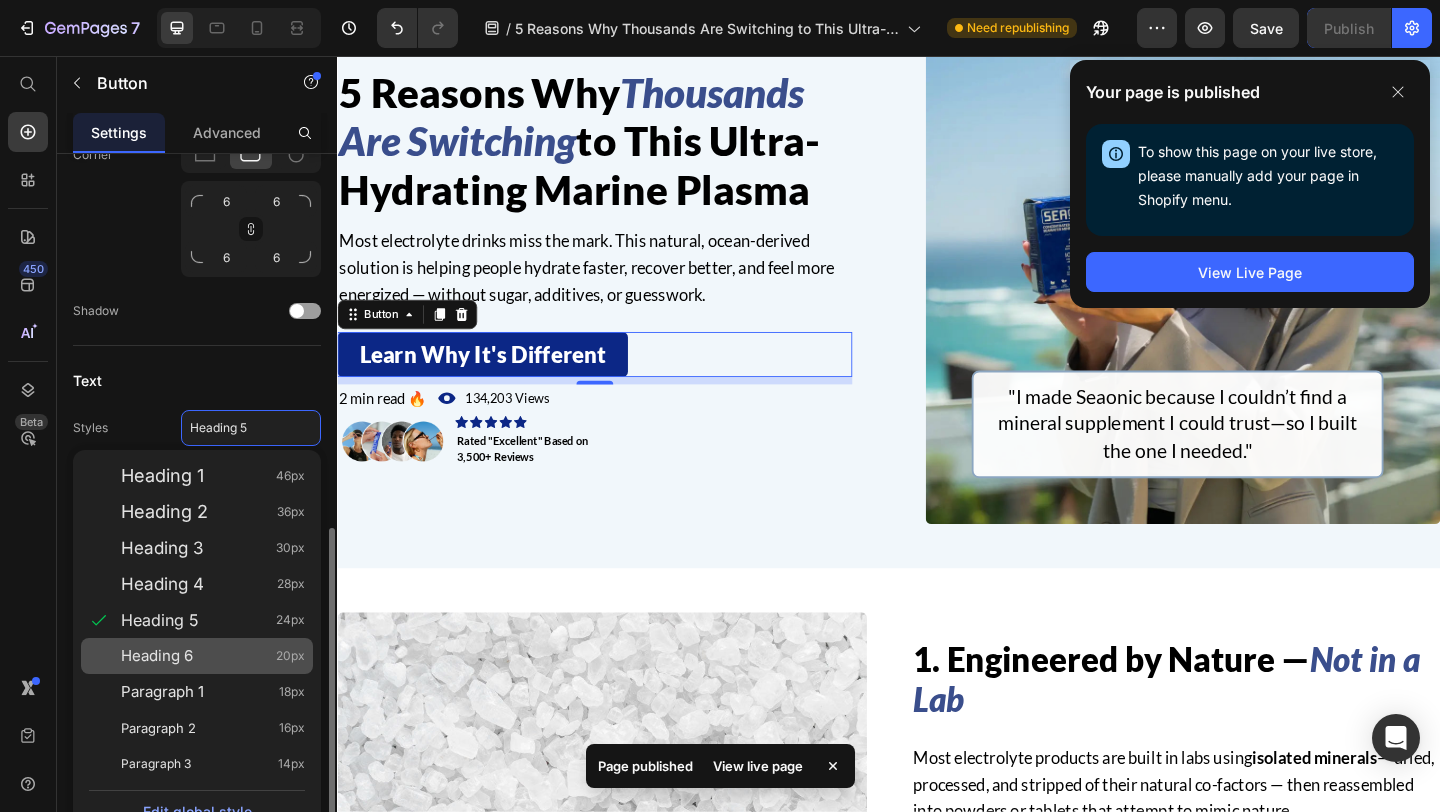 click on "Heading 6 20px" at bounding box center [213, 656] 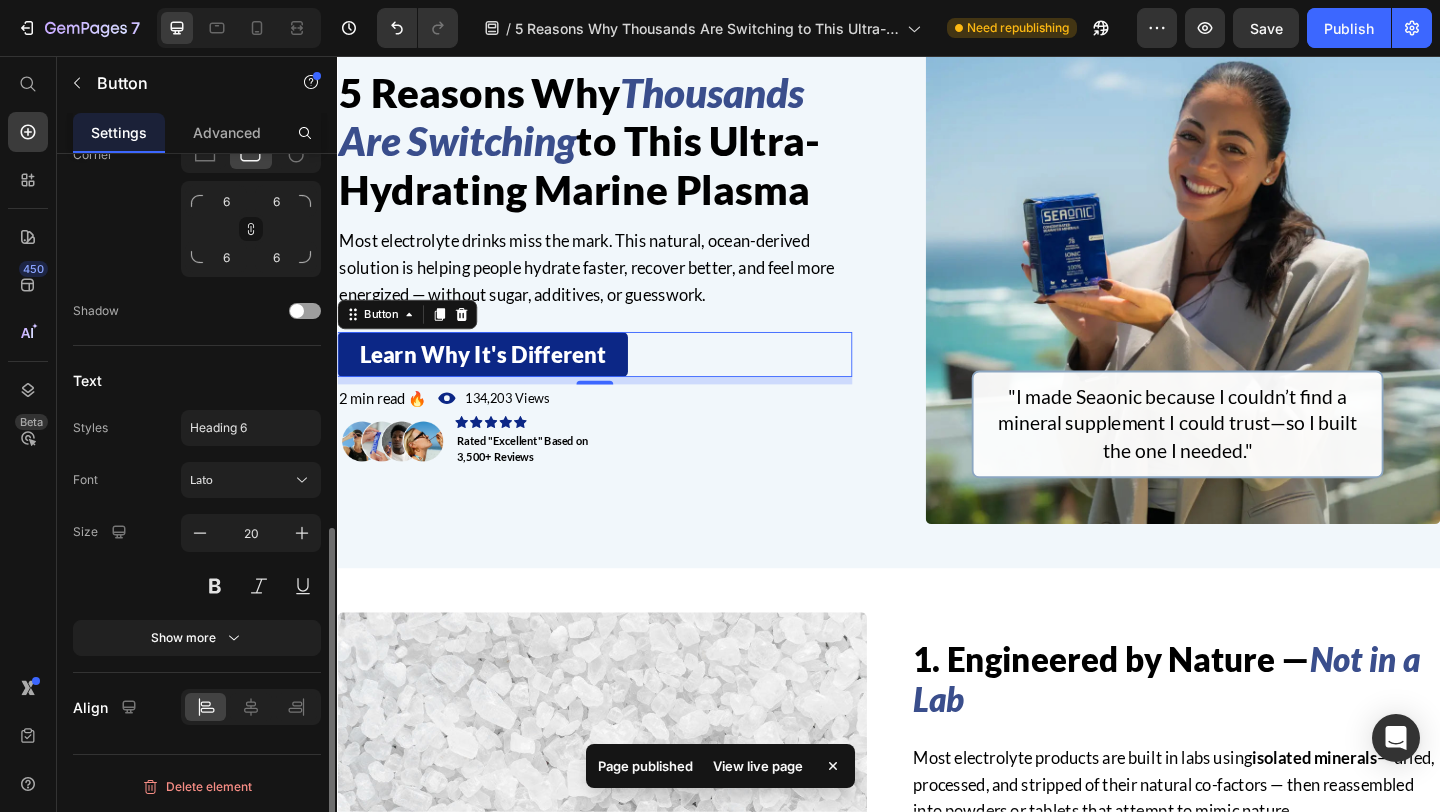 scroll, scrollTop: 142, scrollLeft: 0, axis: vertical 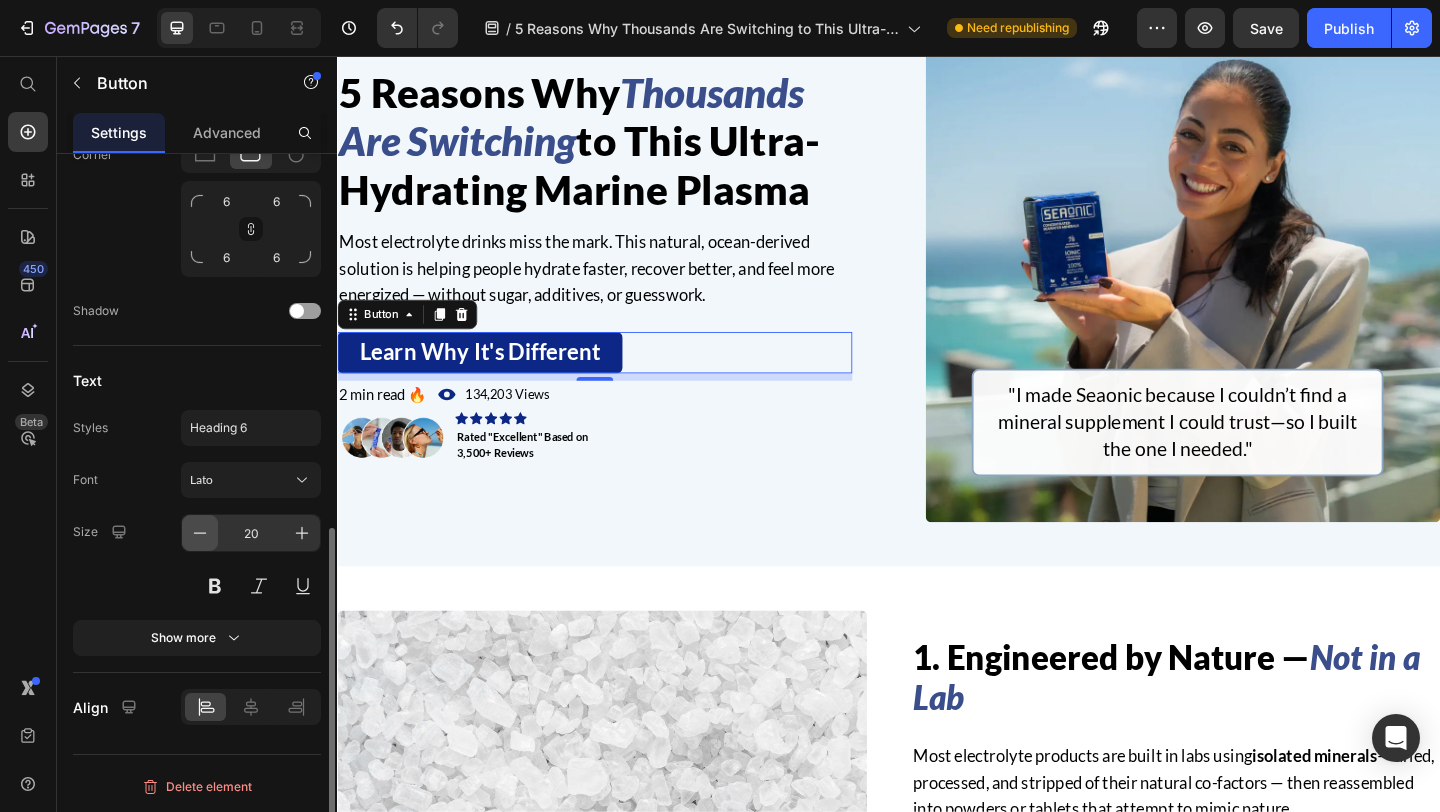 click 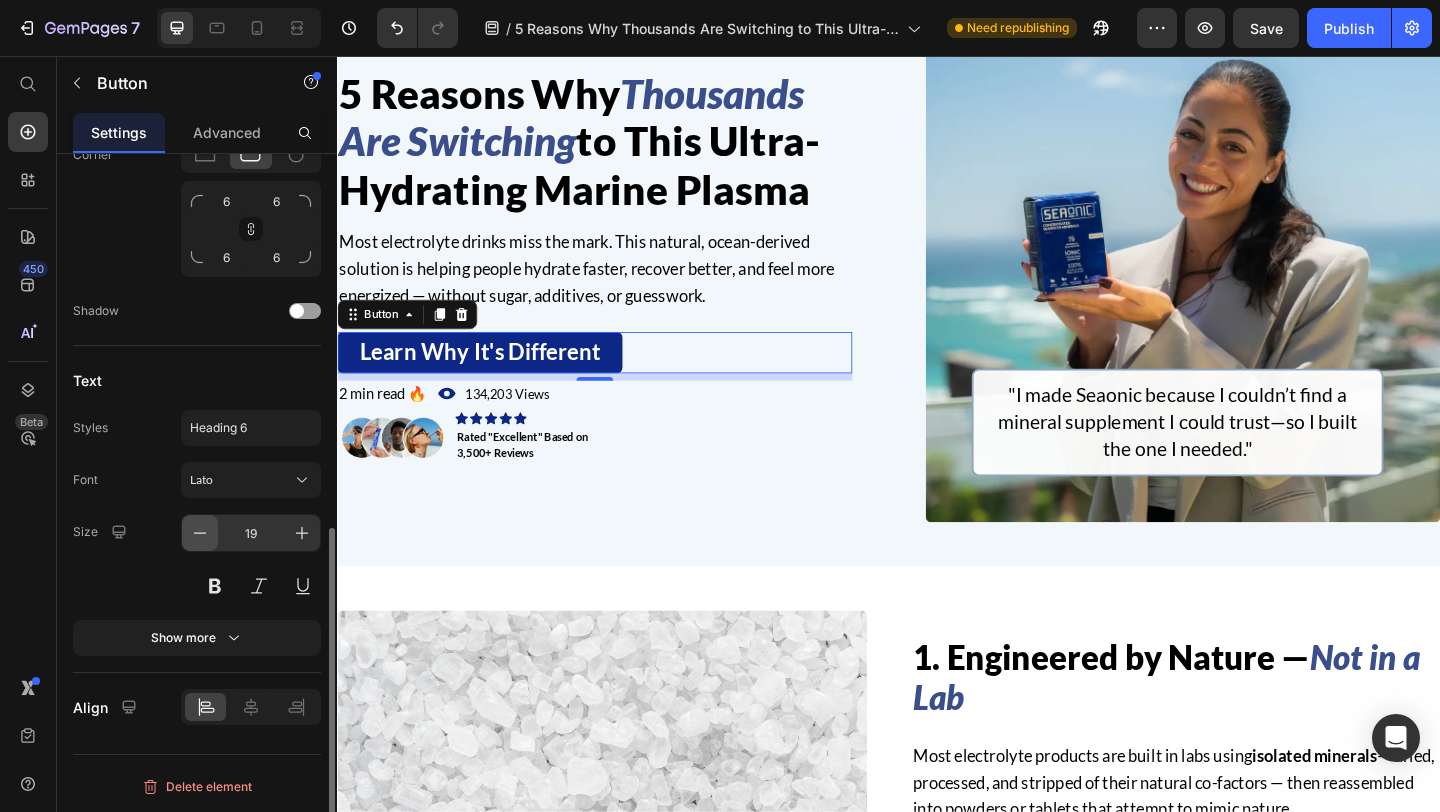 click 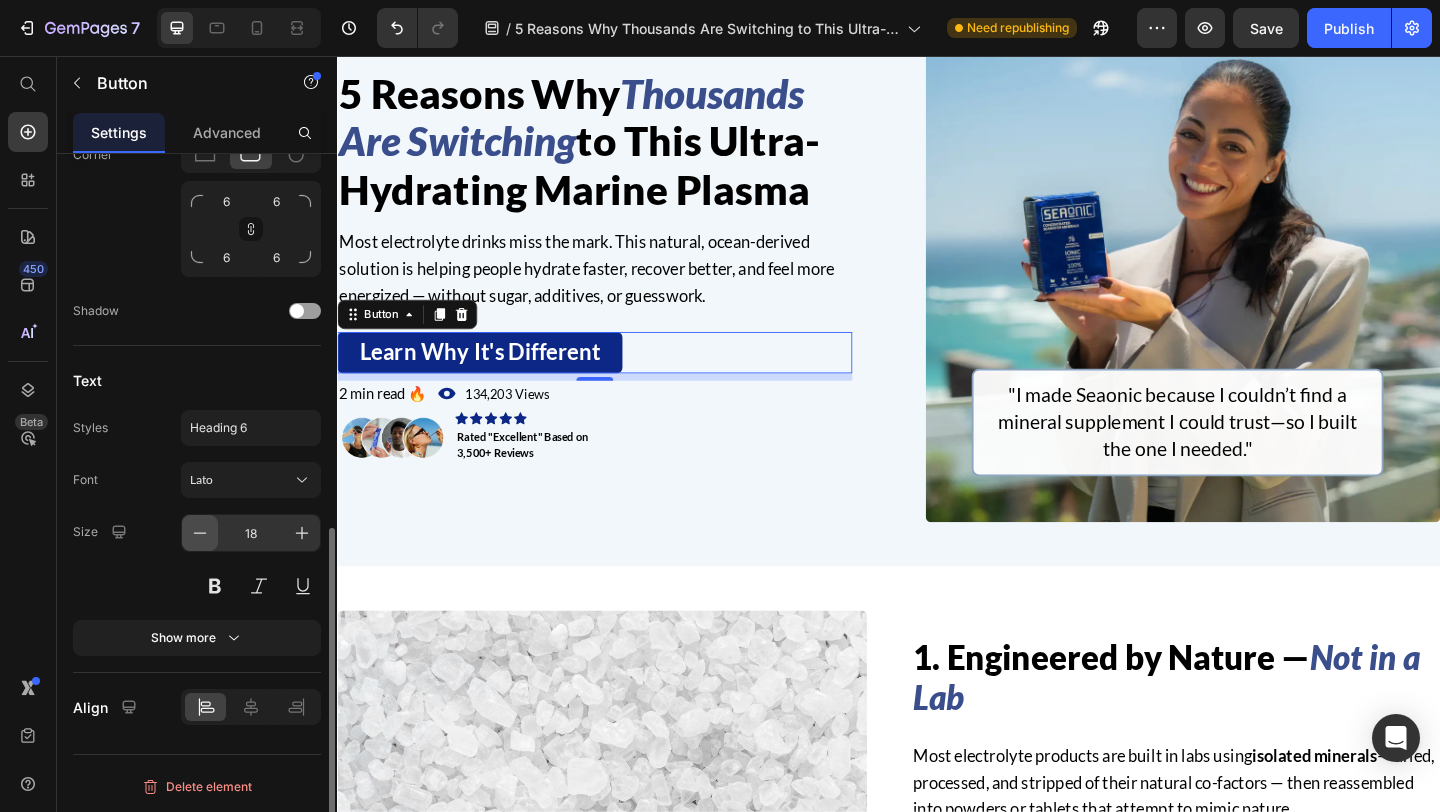 scroll, scrollTop: 143, scrollLeft: 0, axis: vertical 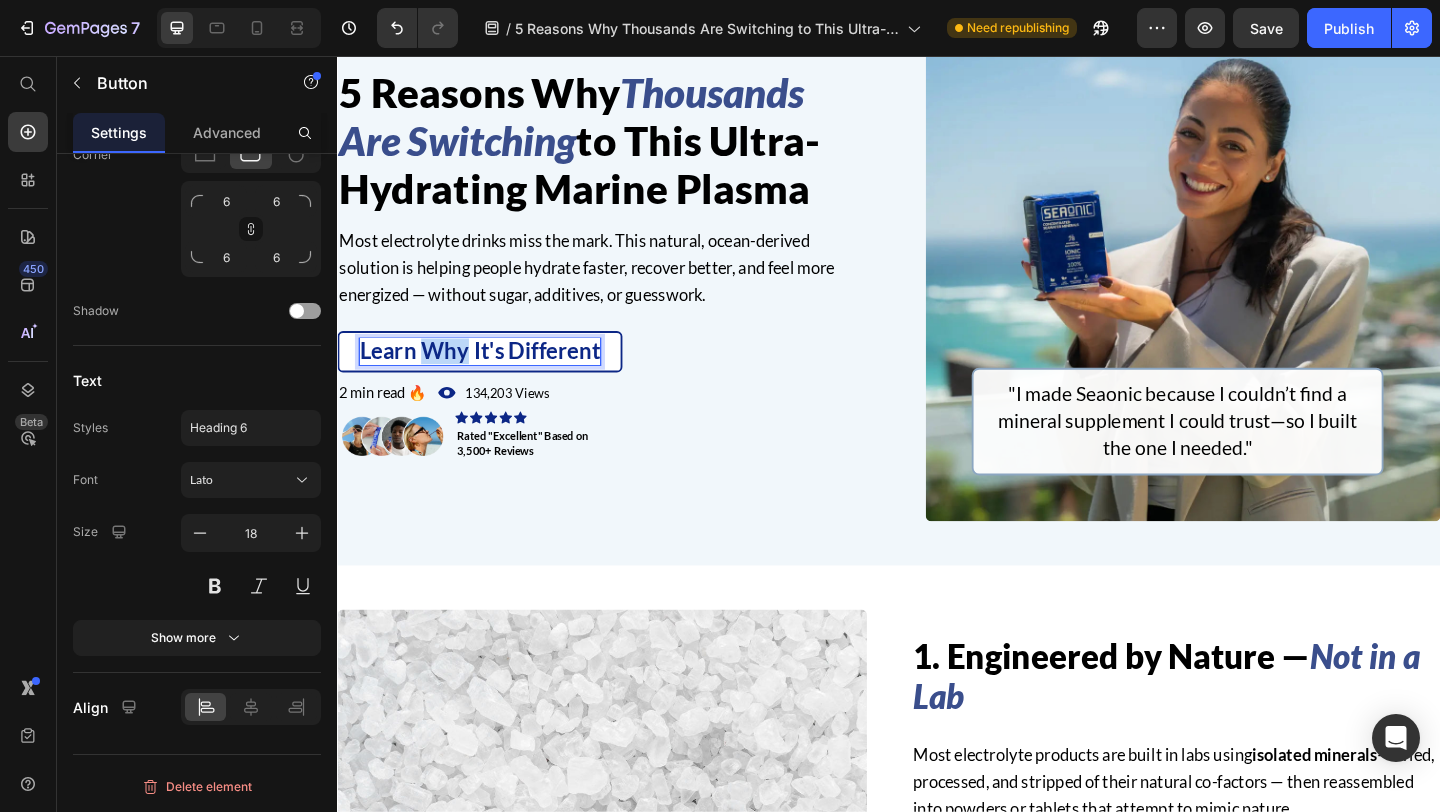 click on "Learn Why It's Different" at bounding box center [492, 375] 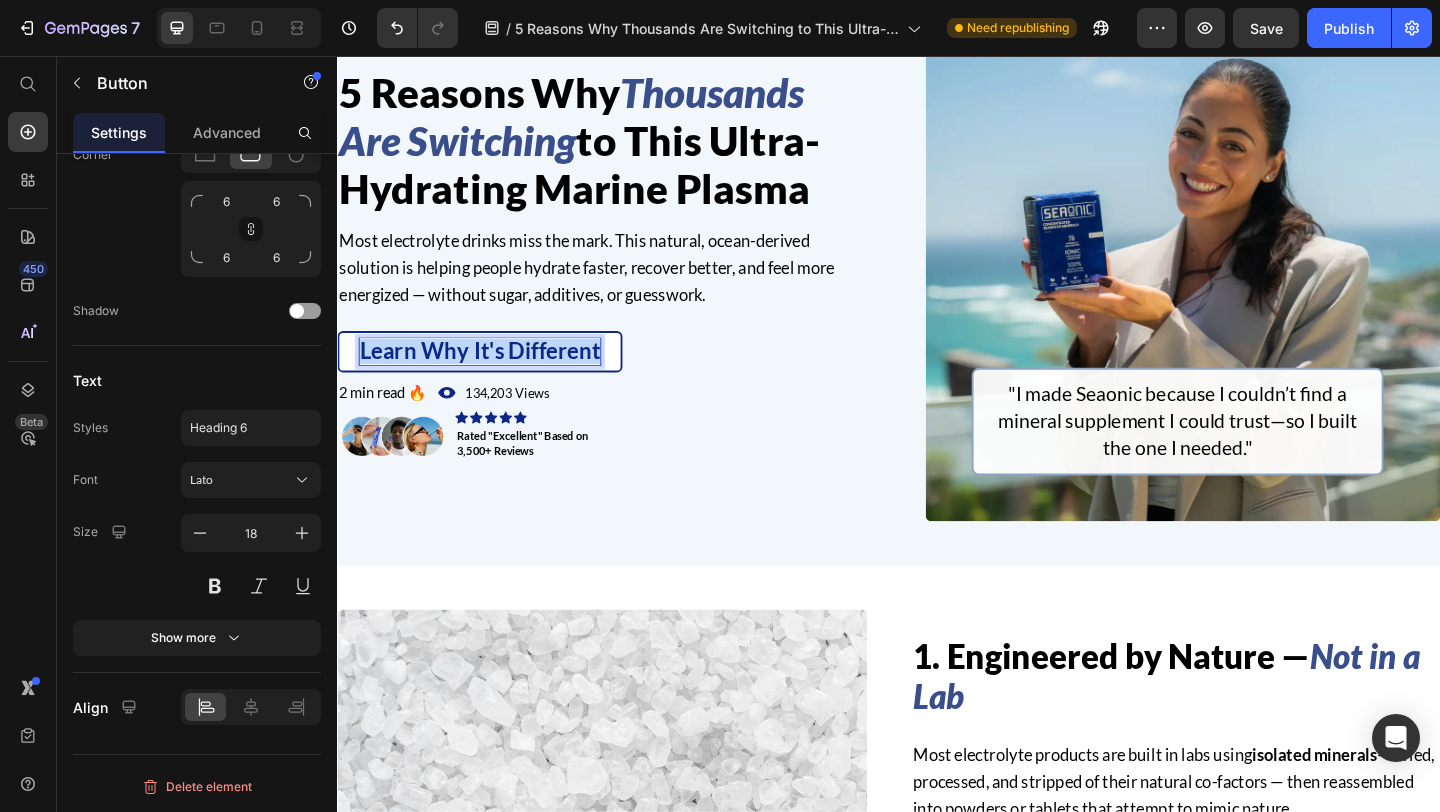 click on "Learn Why It's Different" at bounding box center (492, 375) 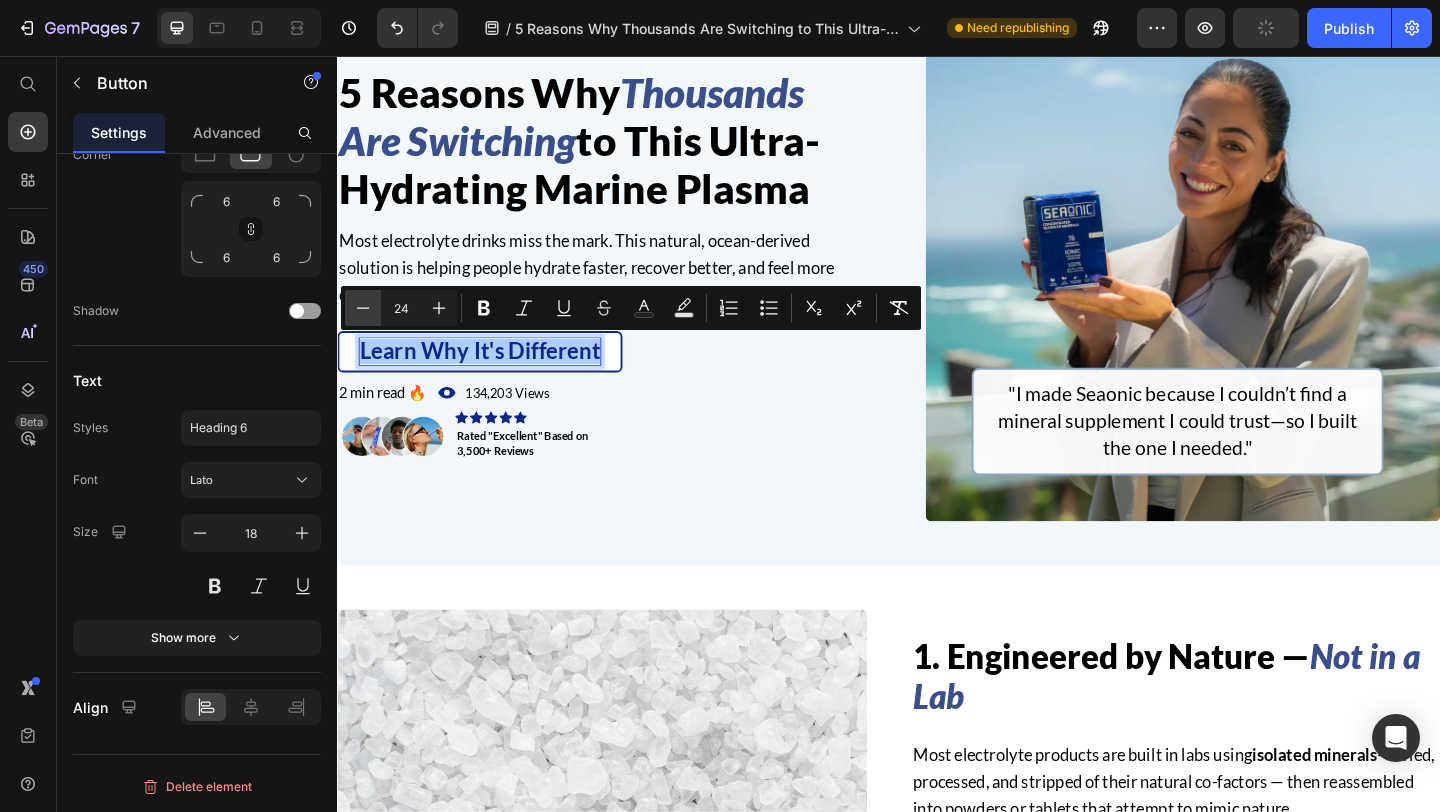 click 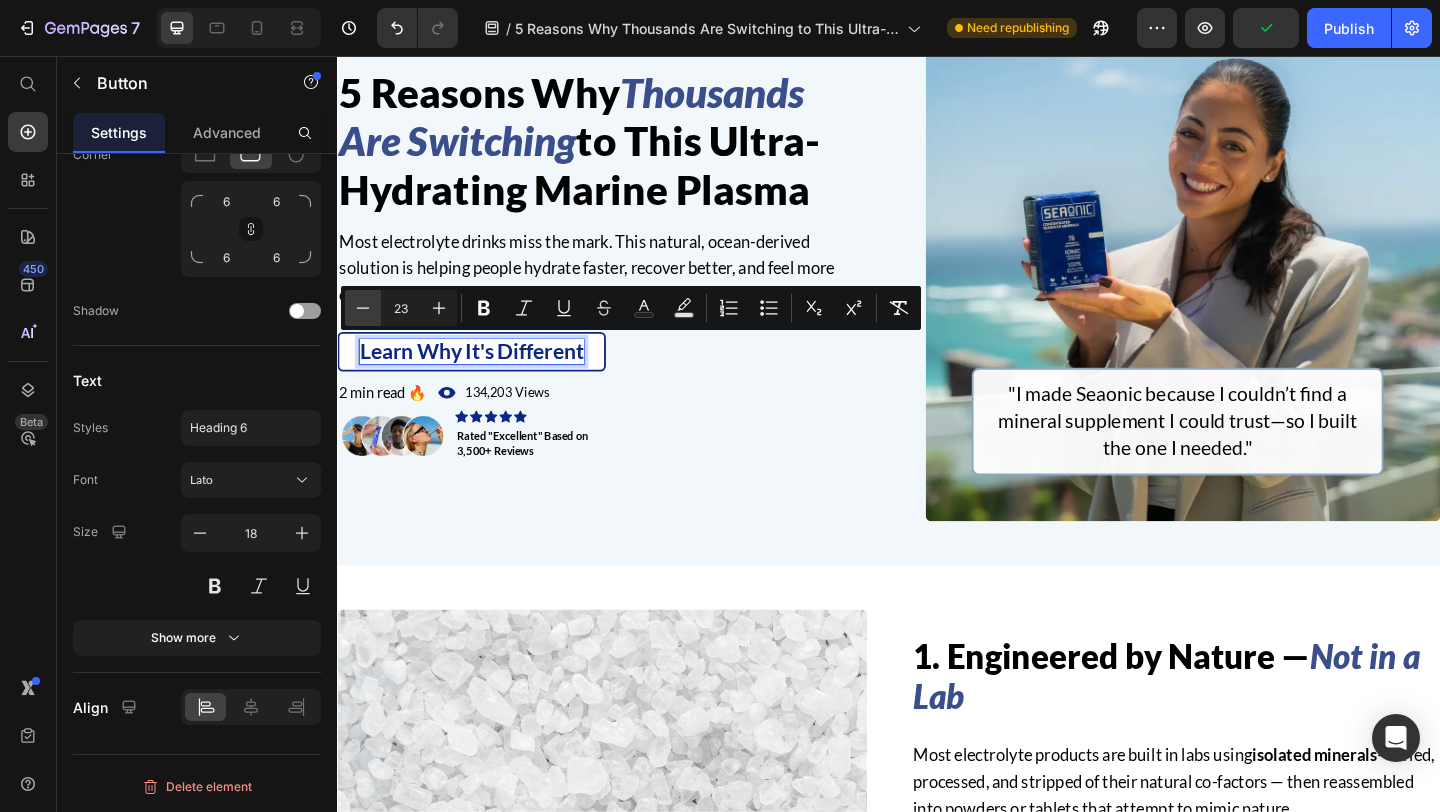 click 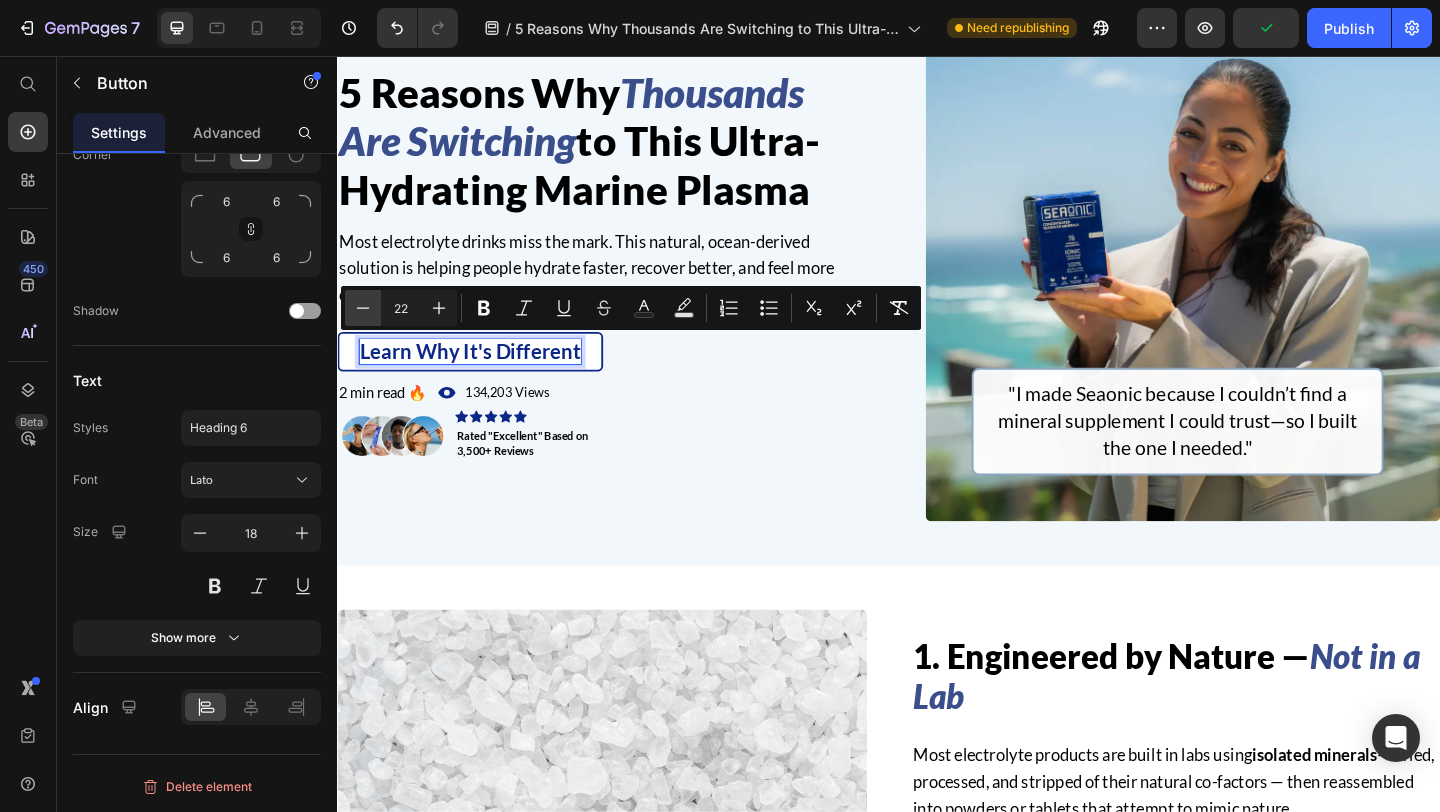 click 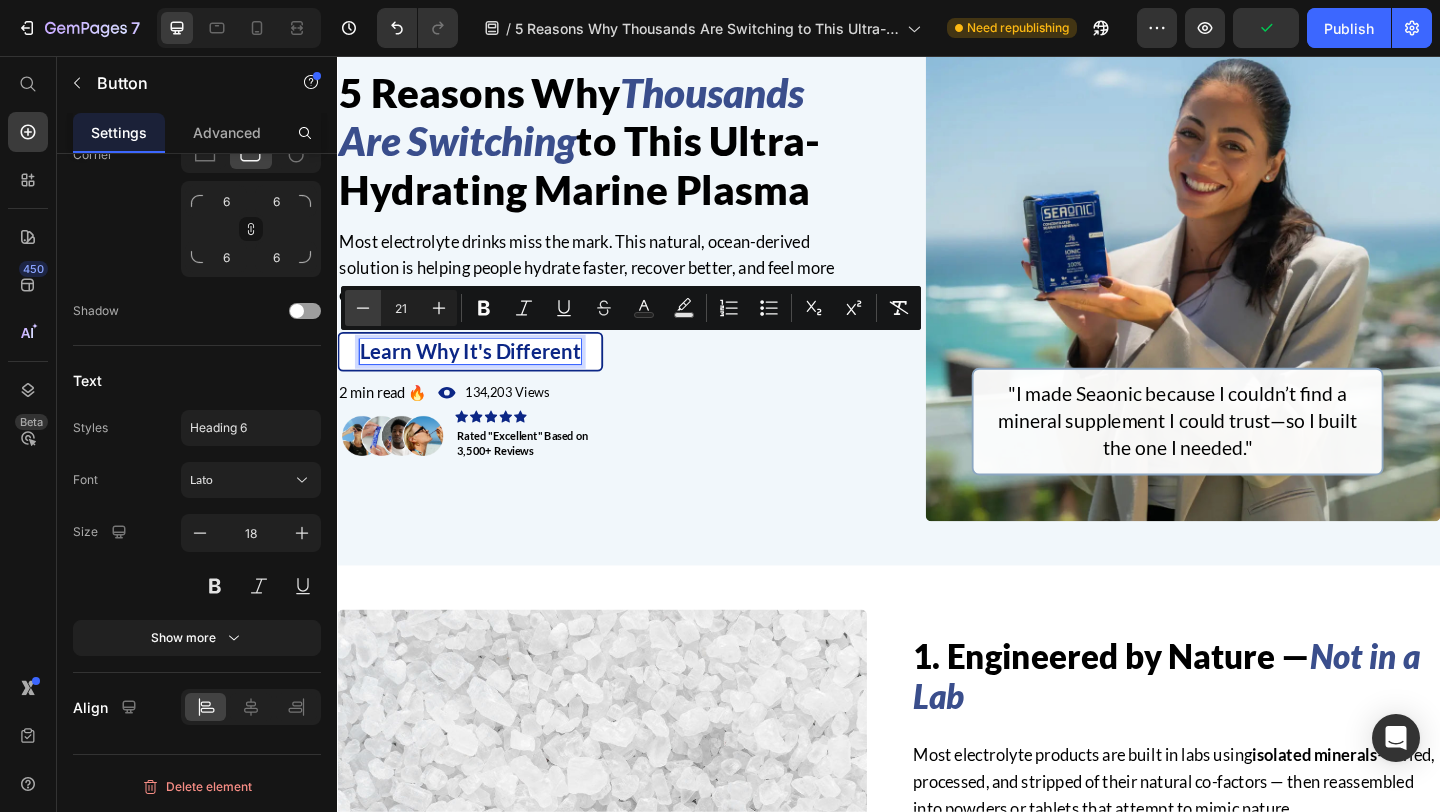 scroll, scrollTop: 143, scrollLeft: 0, axis: vertical 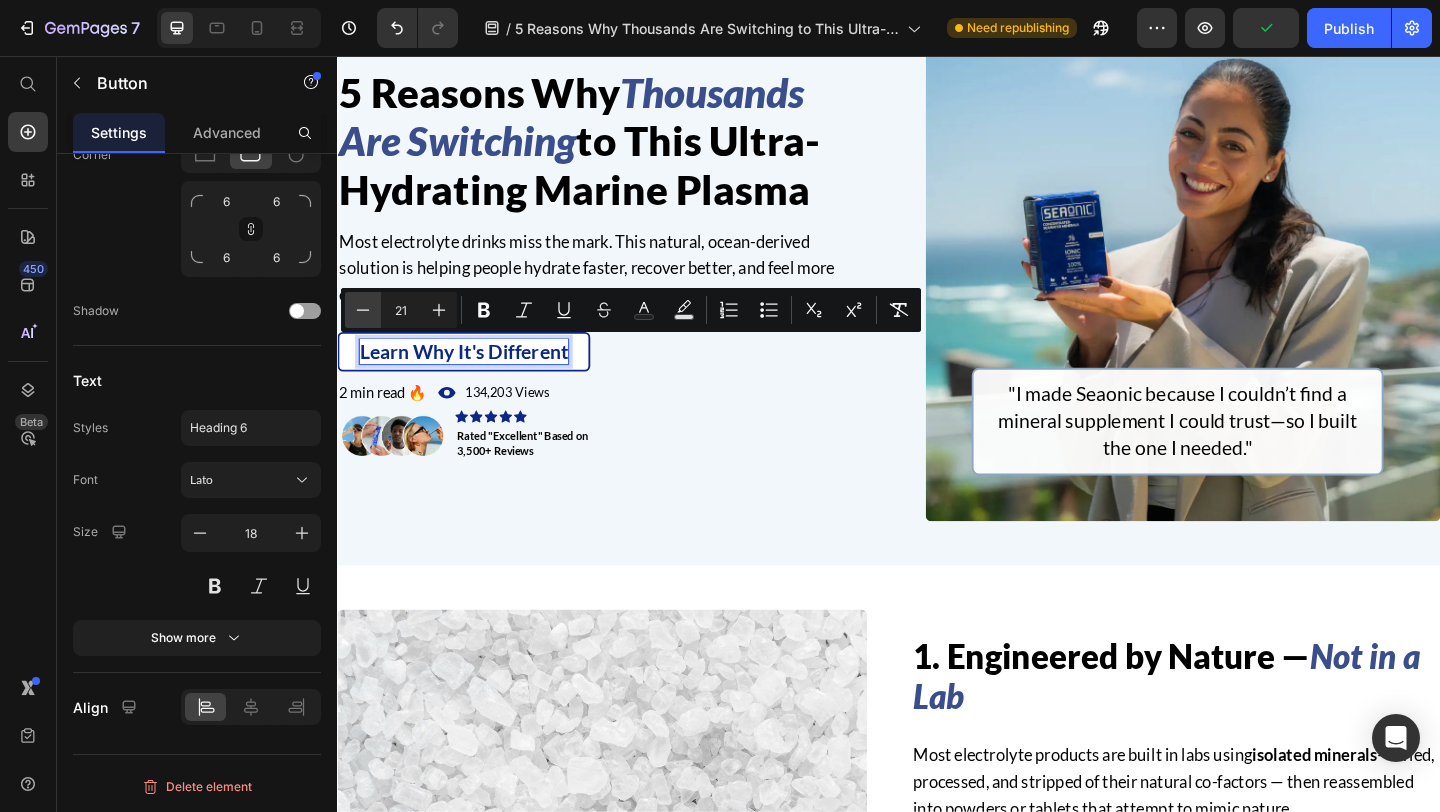 click 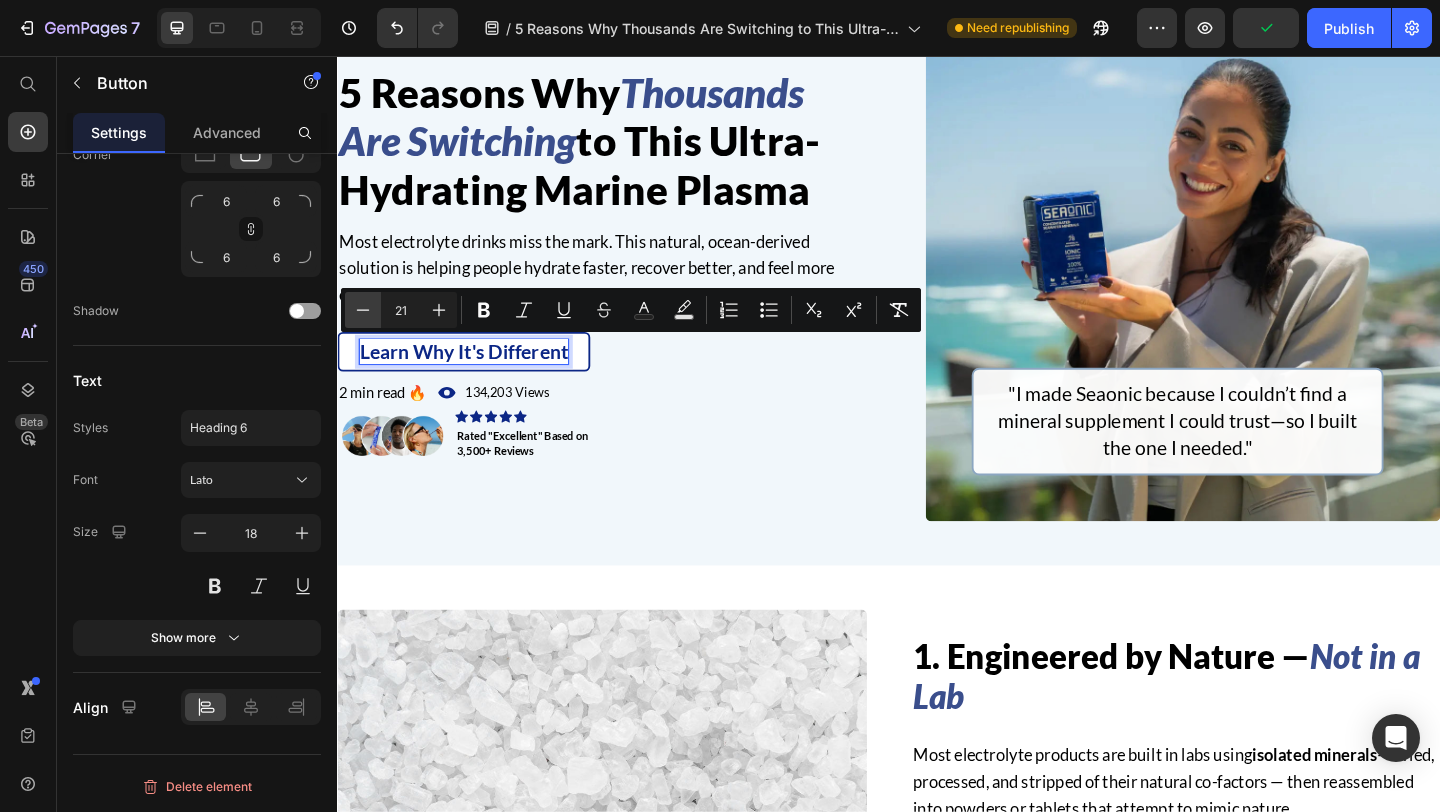 type on "20" 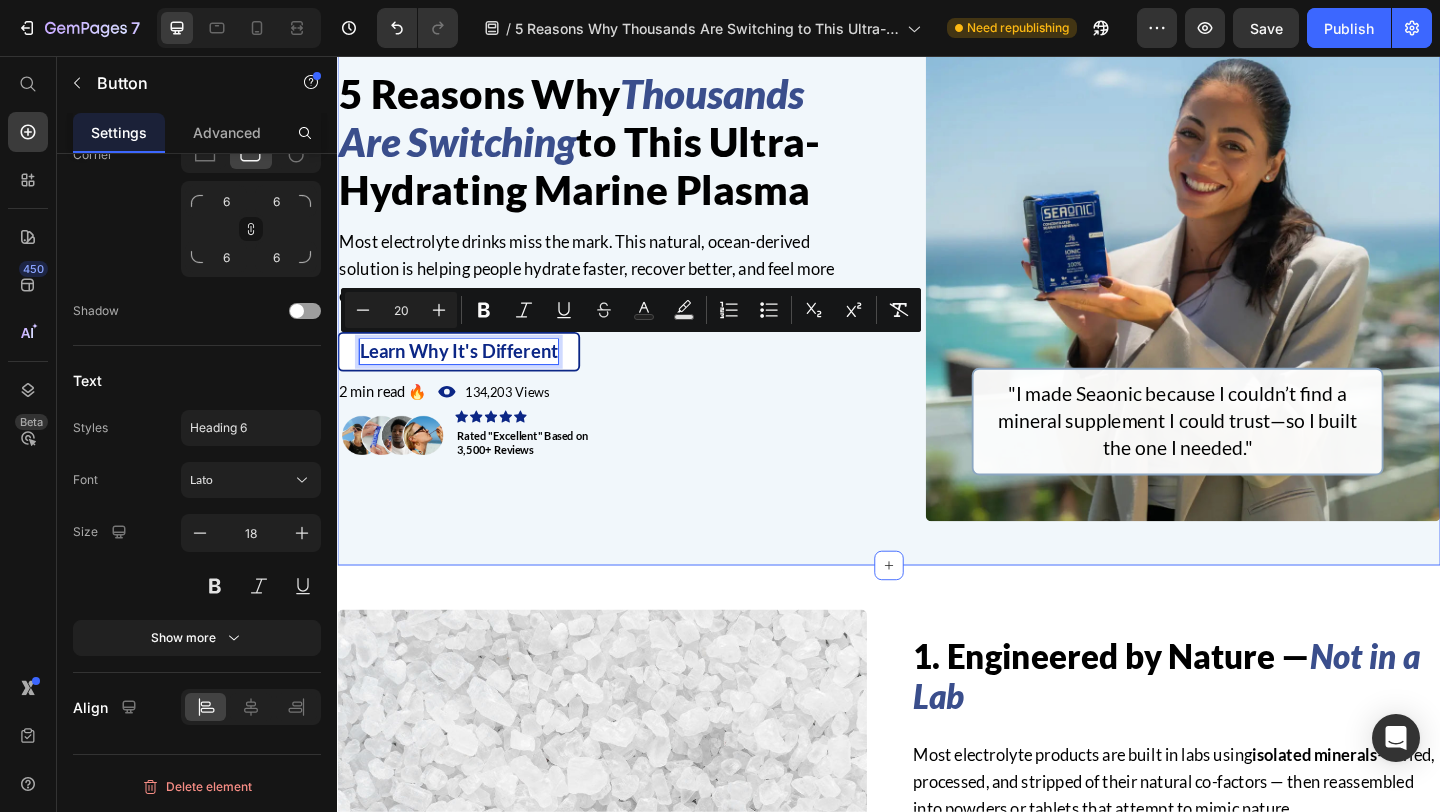 click on "5 Reasons Why  Thousands Are Switching  to This Ultra-Hydrating Marine Plasma Heading Most electrolyte drinks miss the mark. This natural, ocean-derived solution is helping people hydrate faster, recover better, and feel more energized — without sugar, additives, or guesswork. Text Block Learn Why It's Different Button   8        2 min read 🔥 Text Block
Icon 134,203 Views Text Block Row Row Image                Icon                Icon                Icon                Icon                Icon Icon List Rated "Excellent" Based on  3,500+ Reviews Text Block Row Image "I made Seaonic because I couldn’t find a mineral supplement I could trust—so I built the one I needed." Text Block Row Row Row Row 5 Reasons Why  Thousands Are Switching  to This Ultra-Hydrating Marine Plasma Heading Most electrolyte drinks miss the mark. This natural, ocean-derived solution is helping people hydrate faster, recover better, and feel more energized — without sugar, additives, or guesswork. Image" at bounding box center [937, 282] 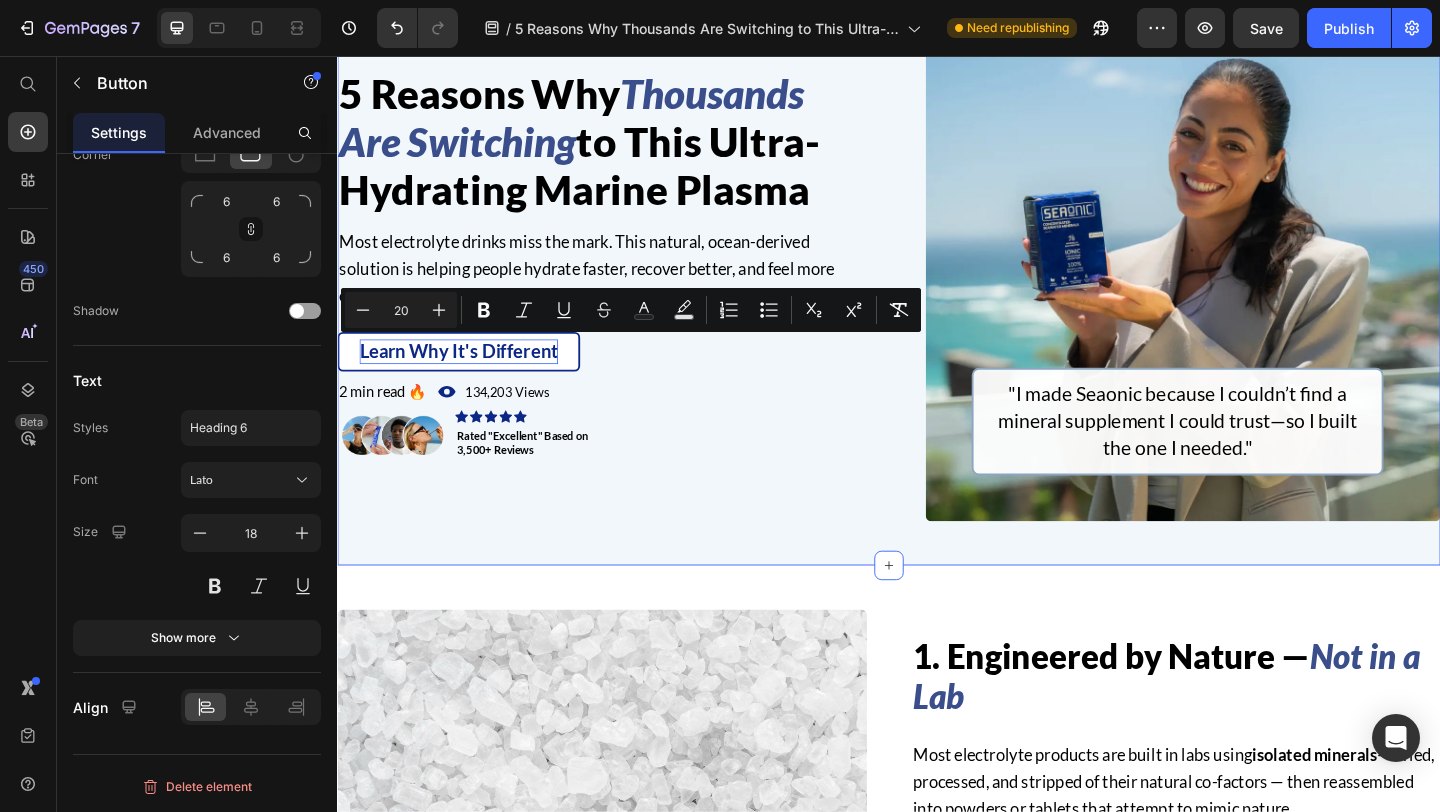 scroll, scrollTop: 0, scrollLeft: 0, axis: both 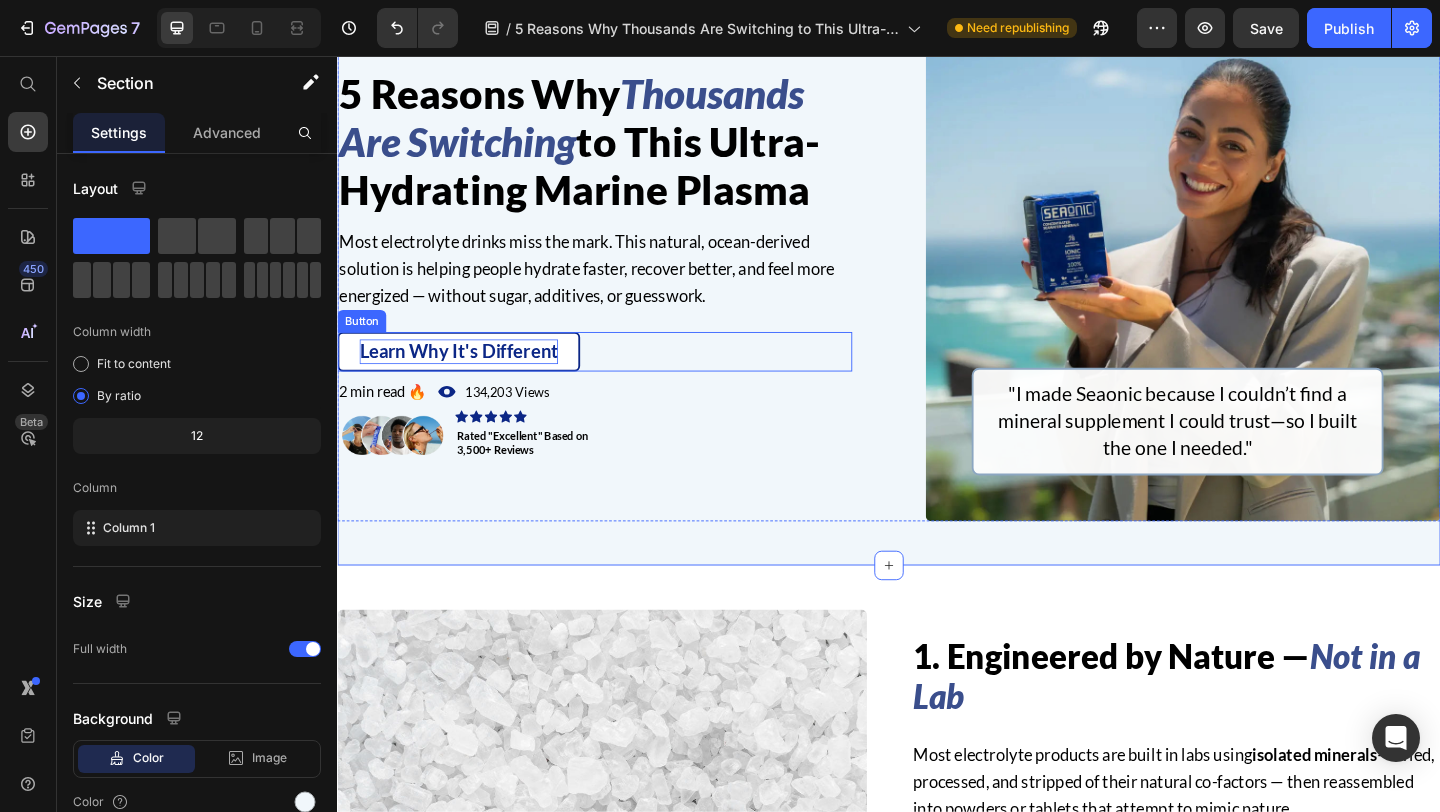 click on "Learn Why It's Different" at bounding box center (469, 377) 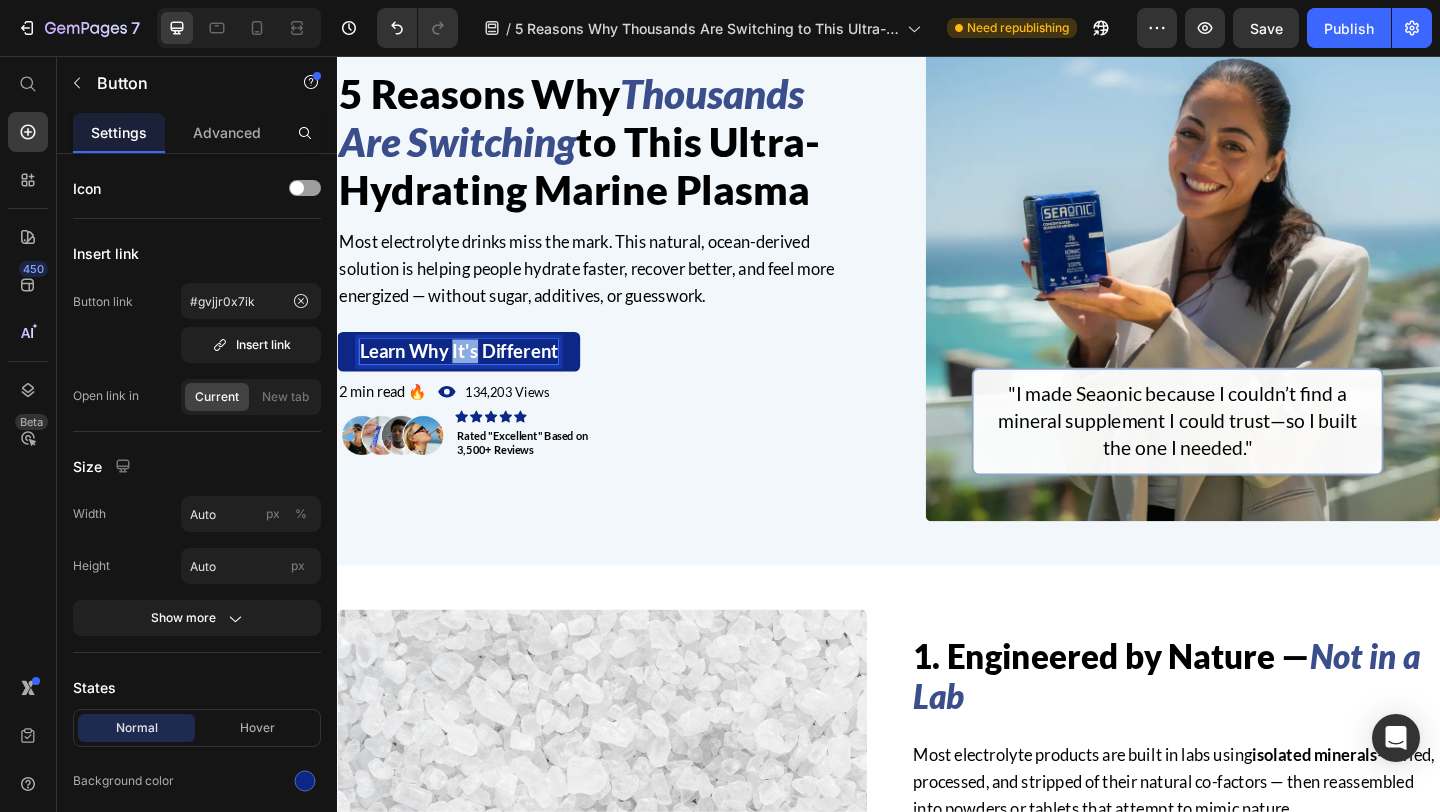 click on "Learn Why It's Different" at bounding box center (469, 376) 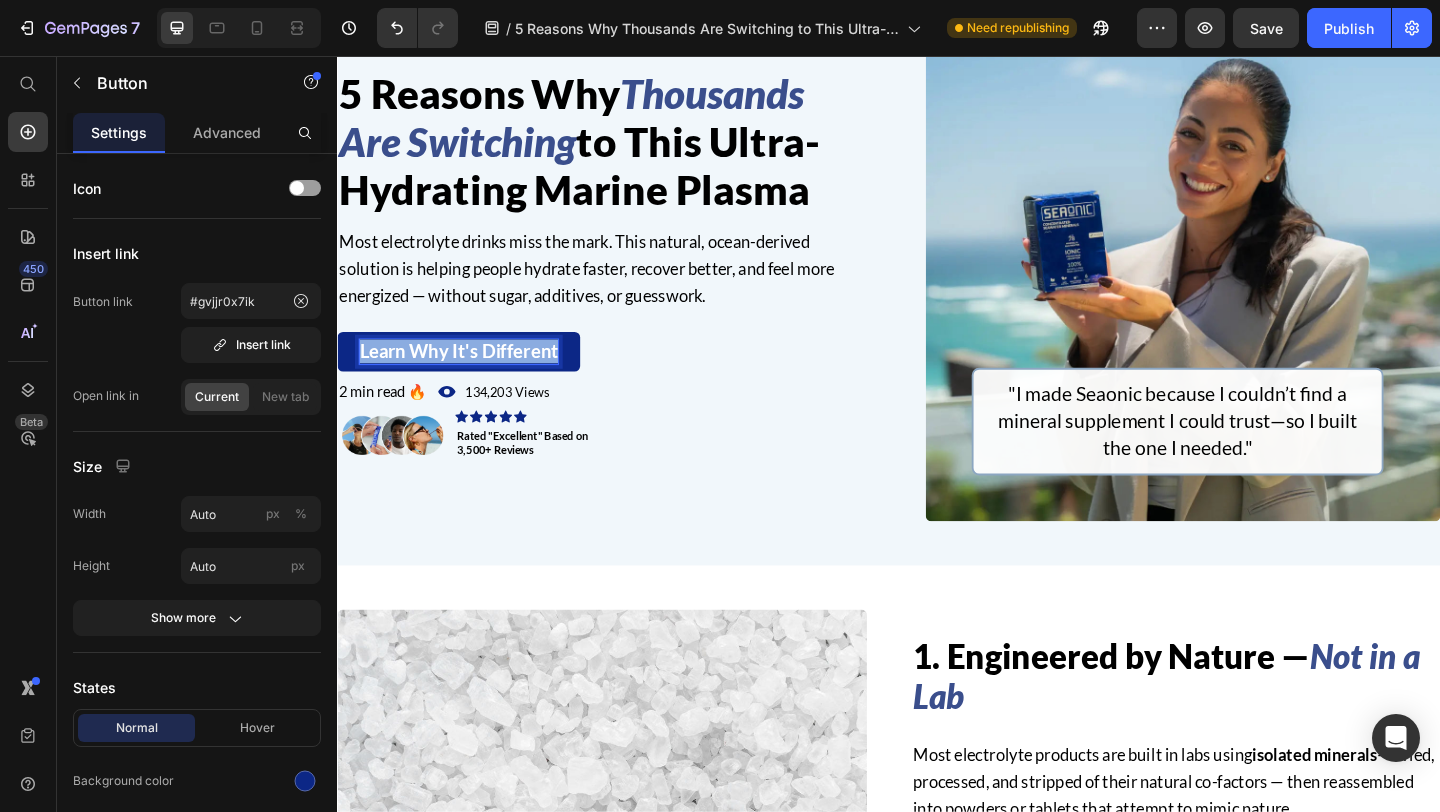 click on "Learn Why It's Different" at bounding box center [469, 376] 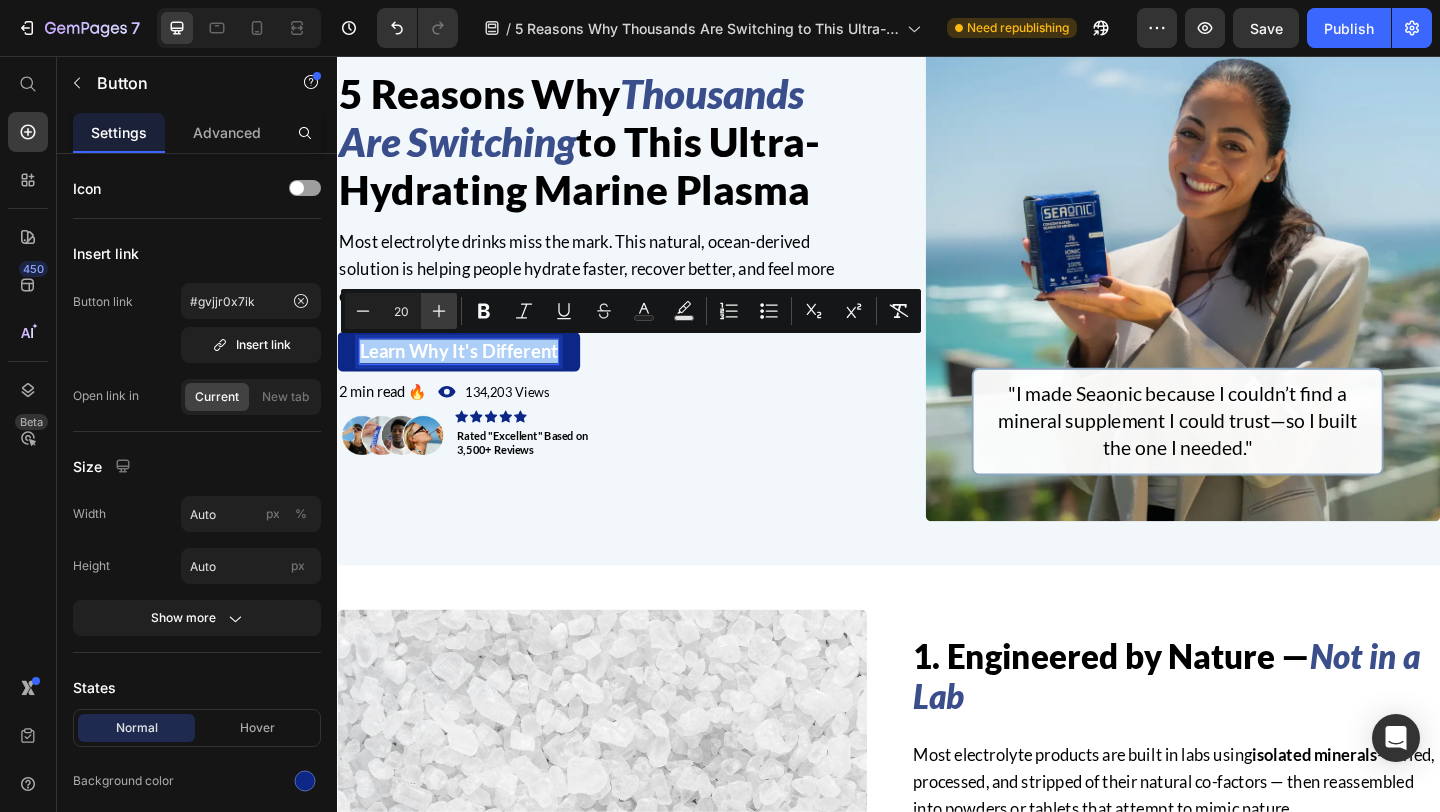 click 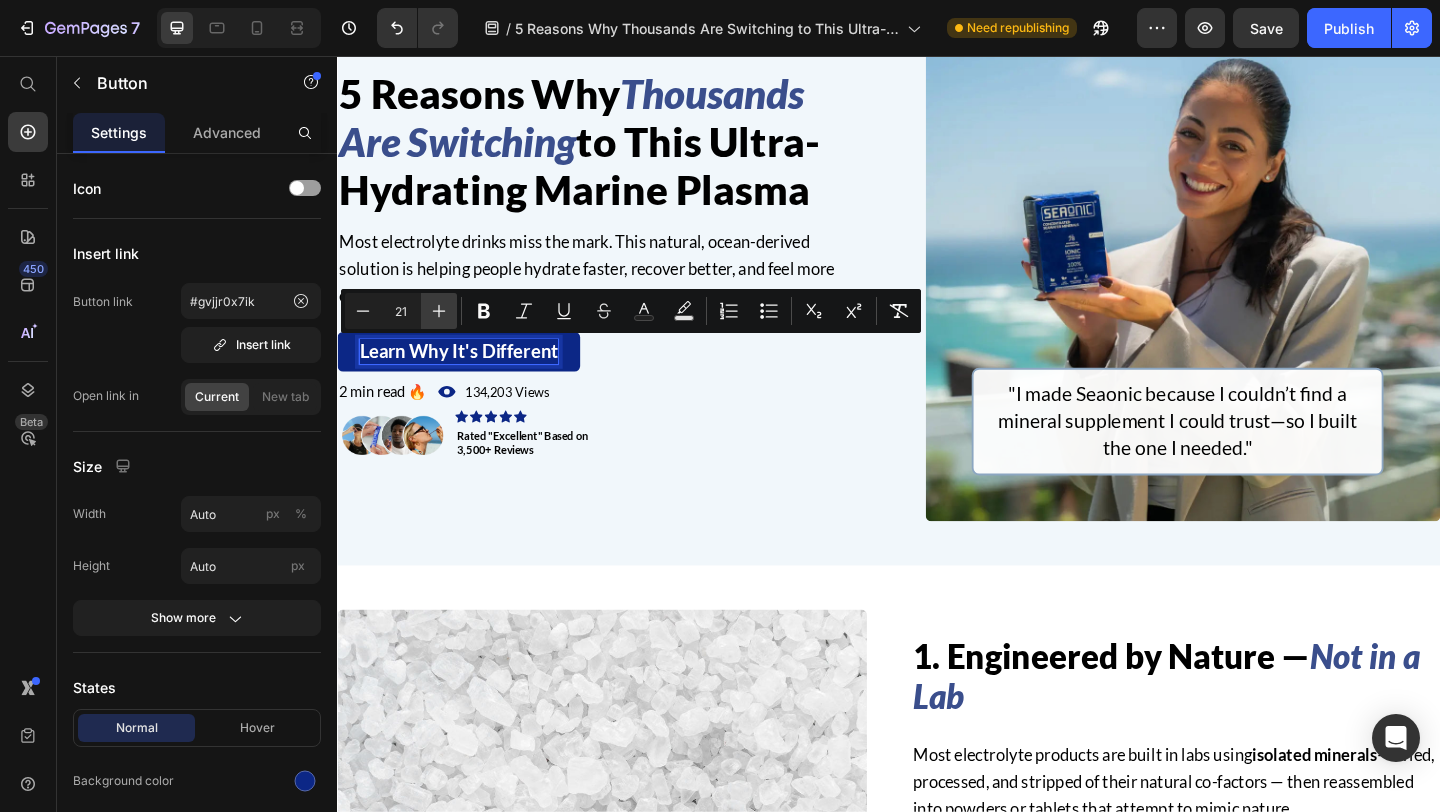click 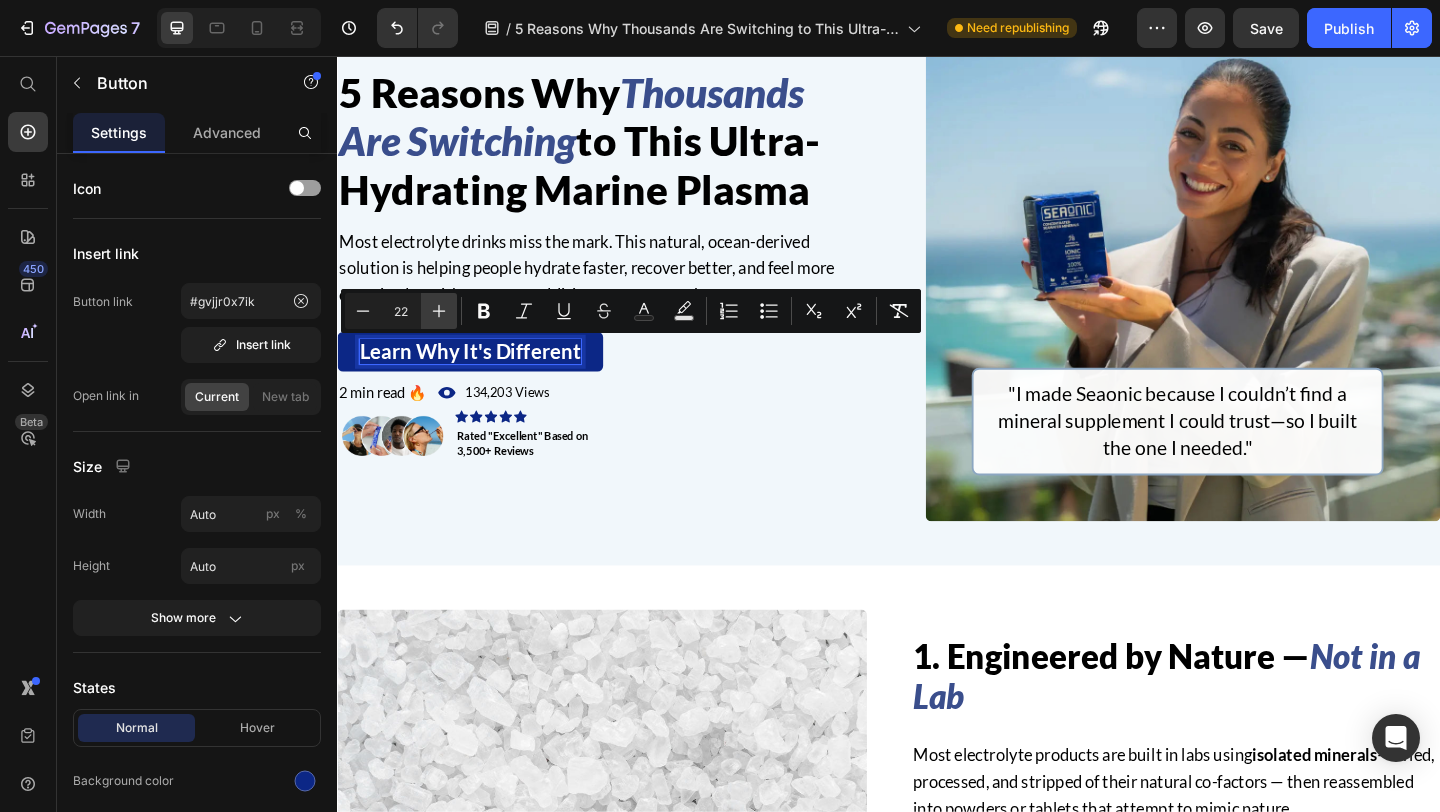 scroll, scrollTop: 143, scrollLeft: 0, axis: vertical 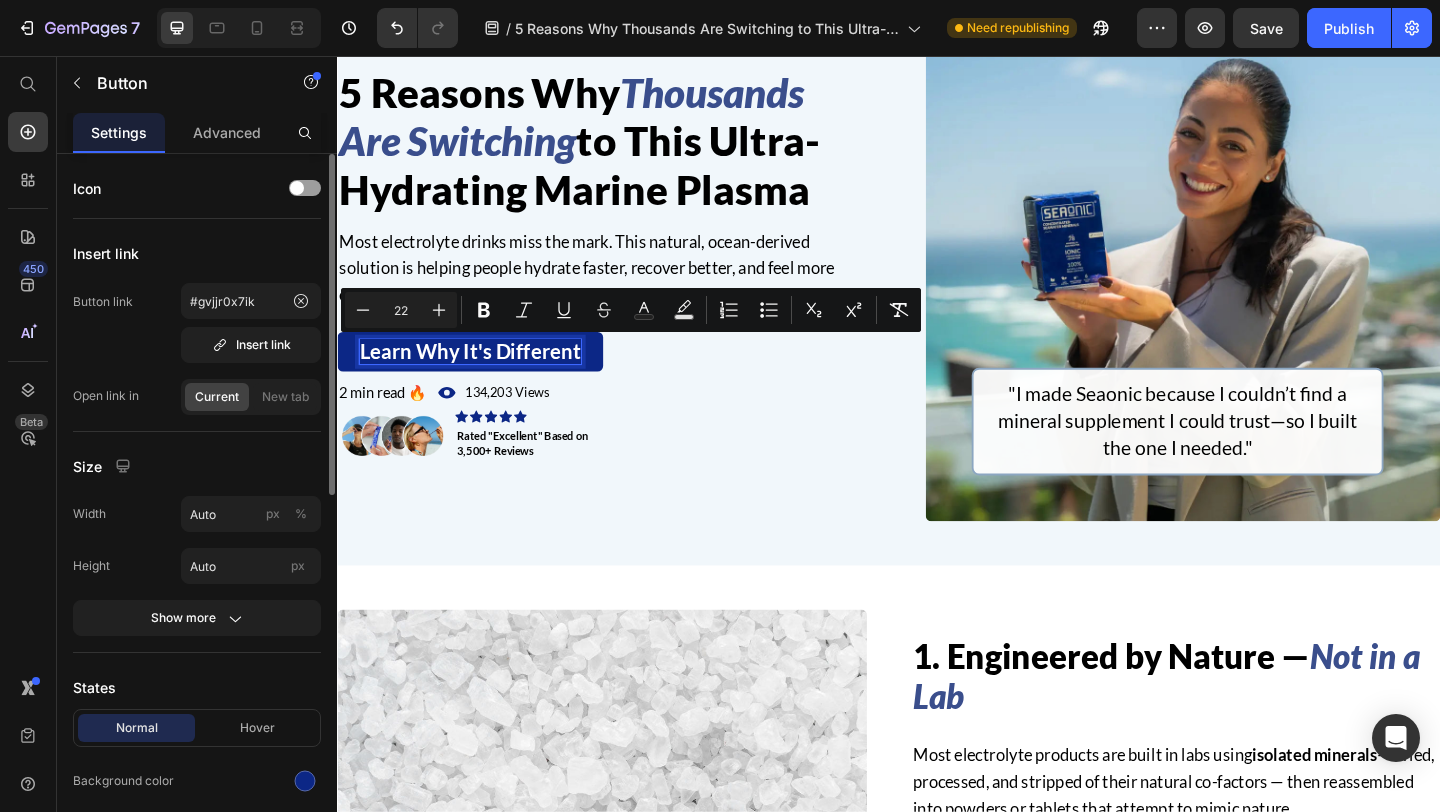 click on "Size" at bounding box center (197, 466) 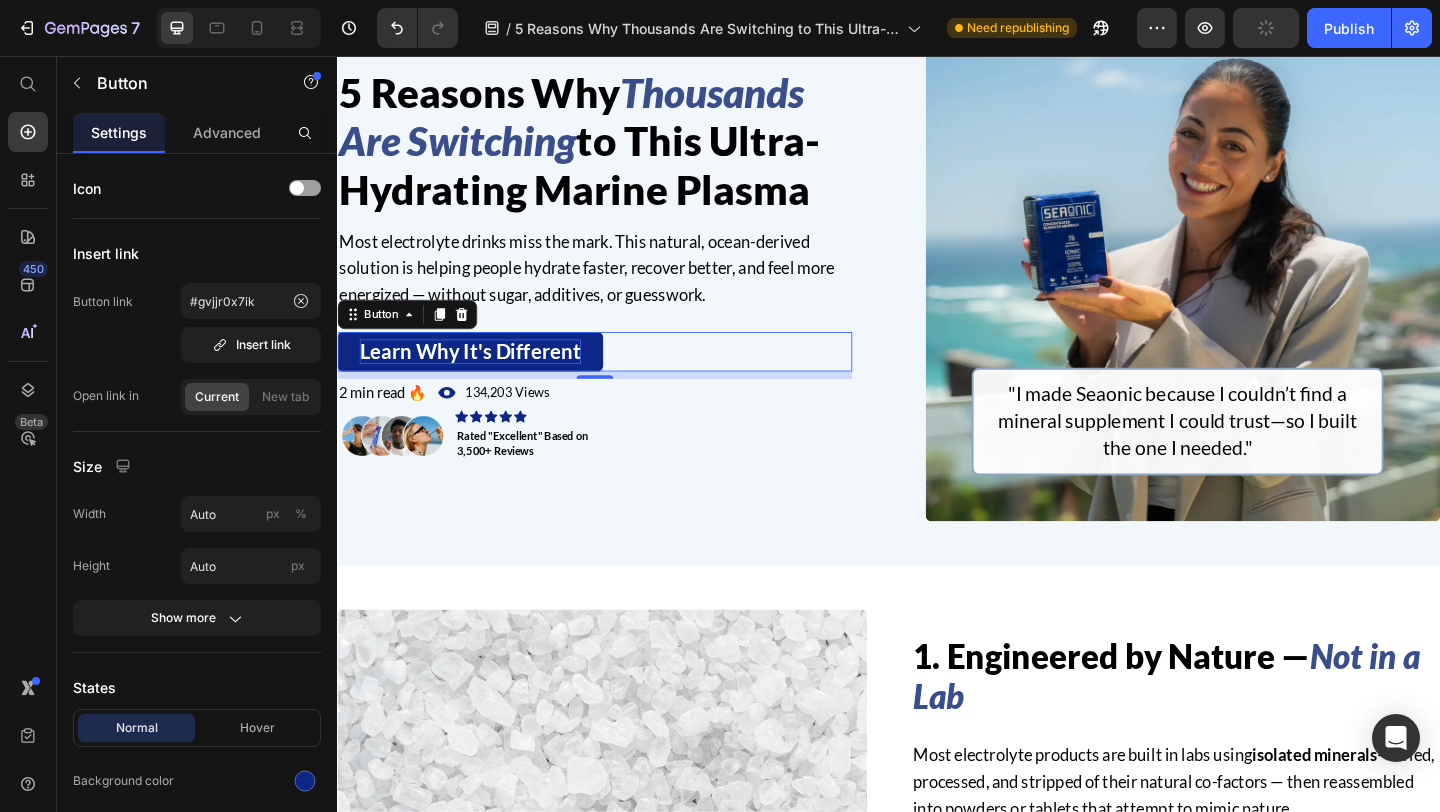 click on "Learn Why It's Different Button   8" at bounding box center [617, 377] 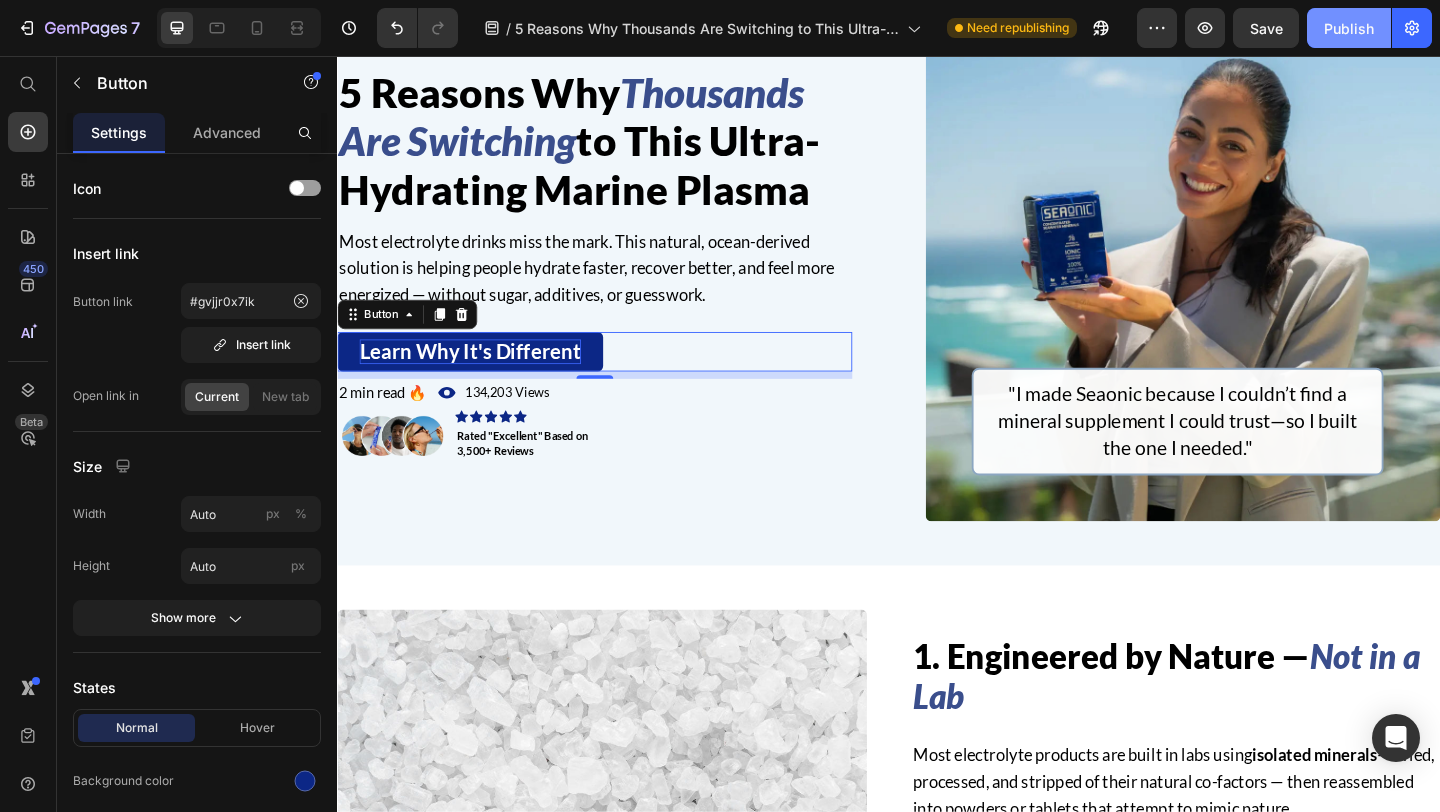click on "Publish" at bounding box center (1349, 28) 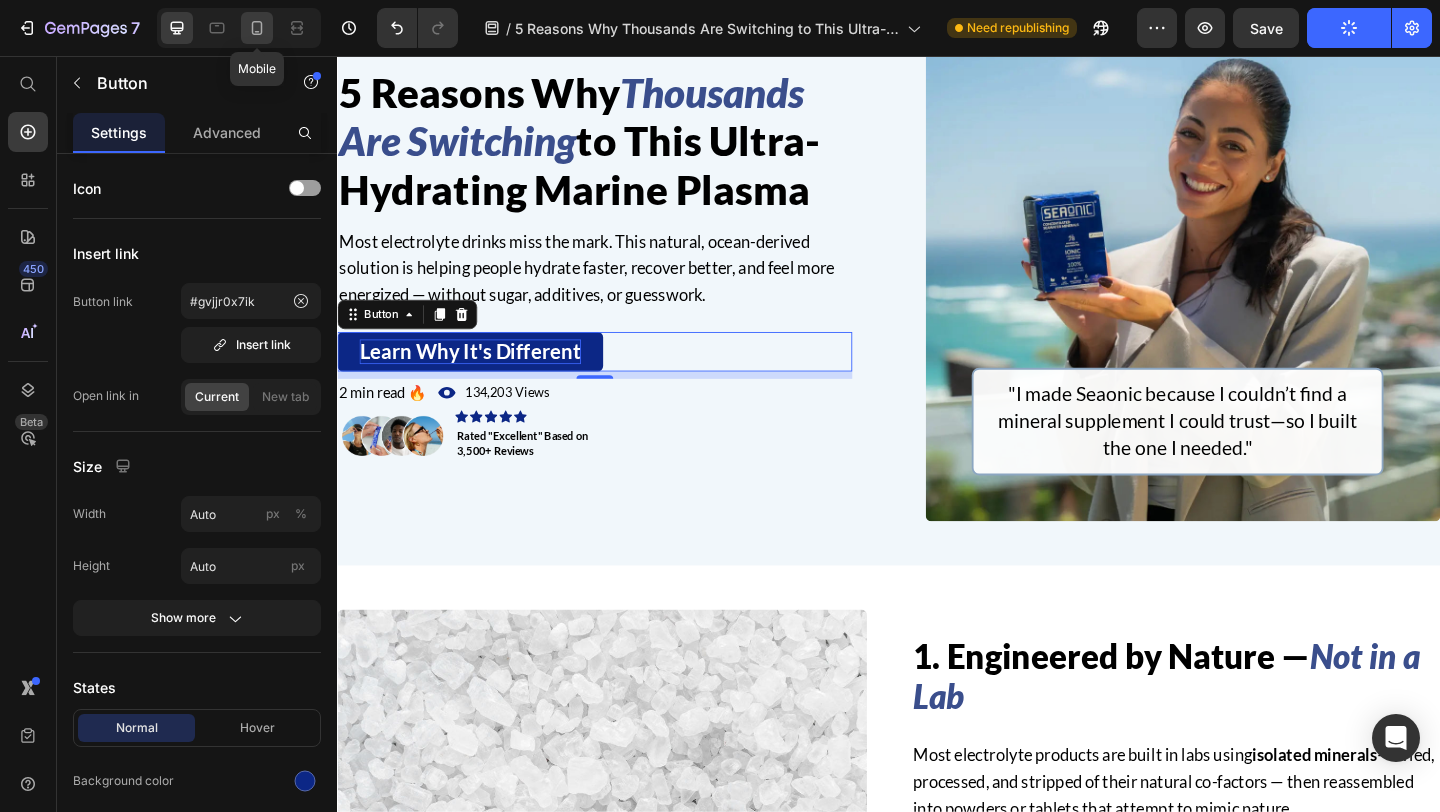 click 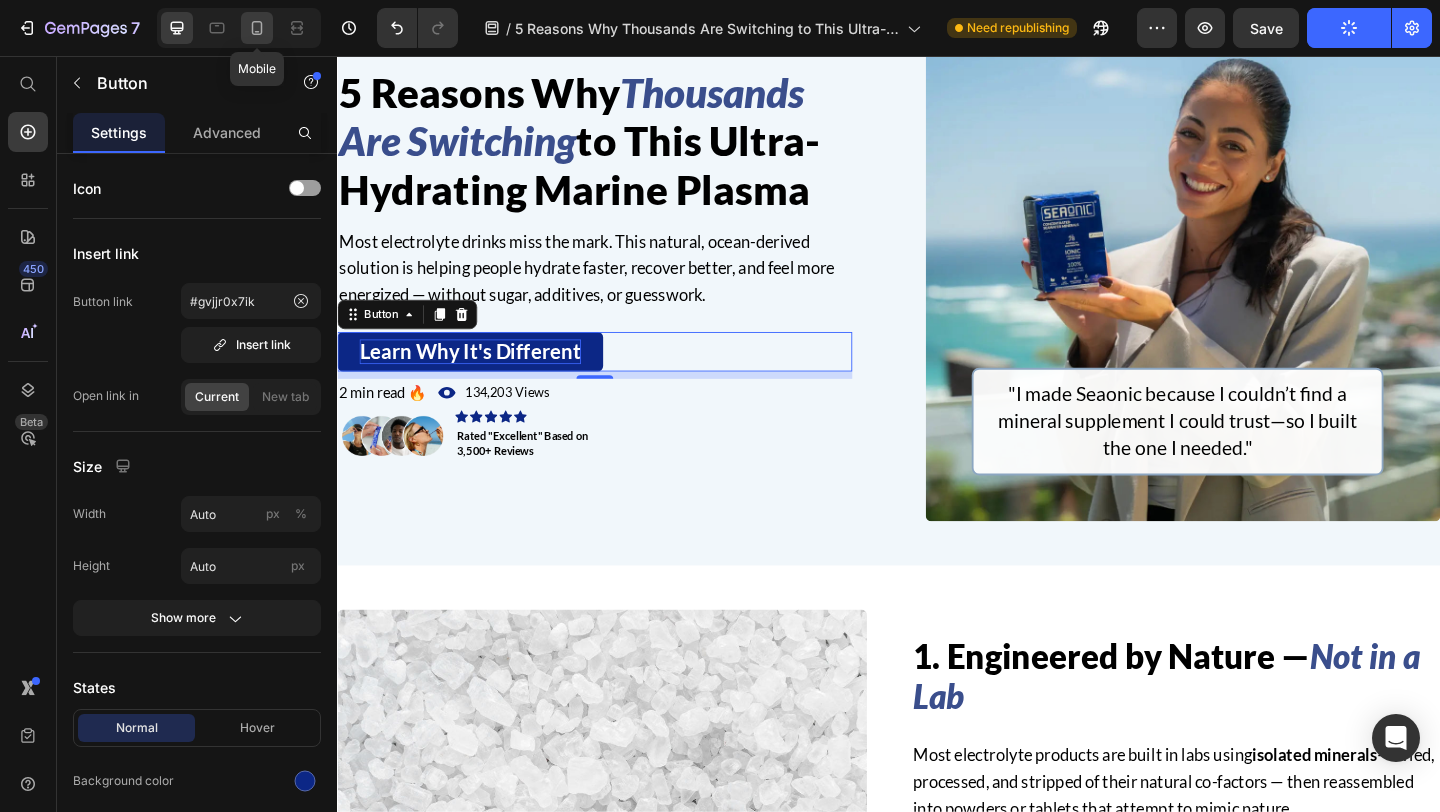 type on "16" 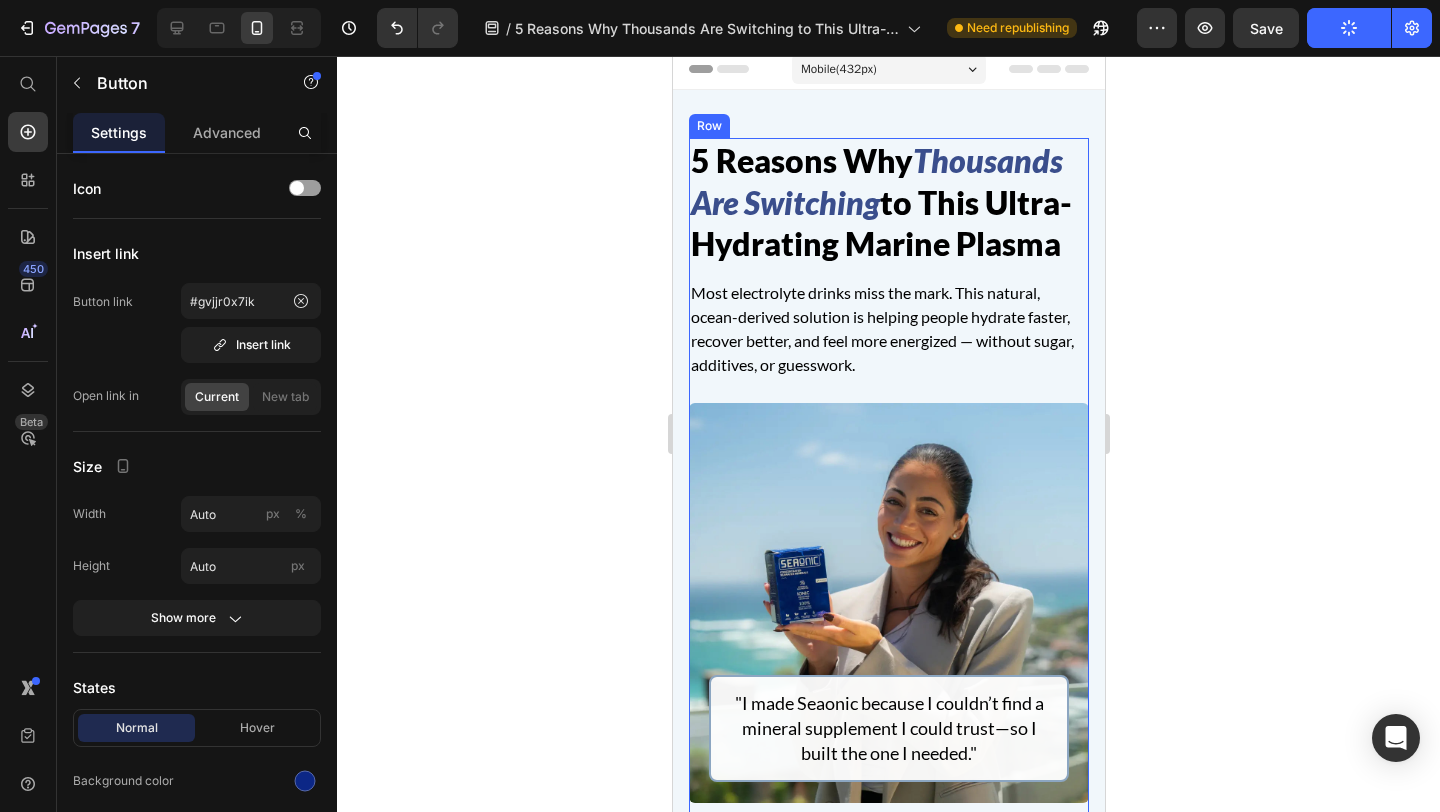 scroll, scrollTop: 504, scrollLeft: 0, axis: vertical 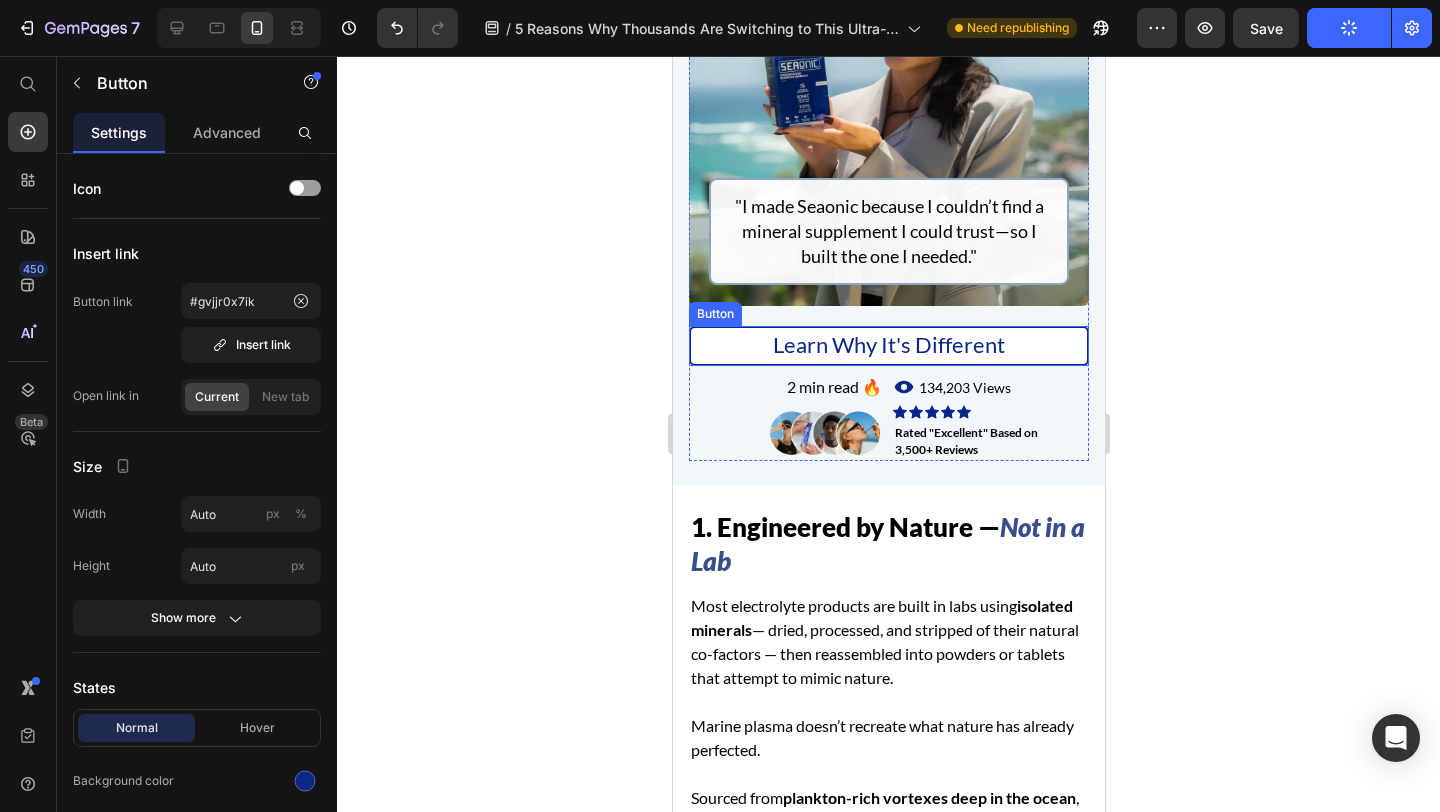 click on "Learn Why It's Different" at bounding box center [888, 346] 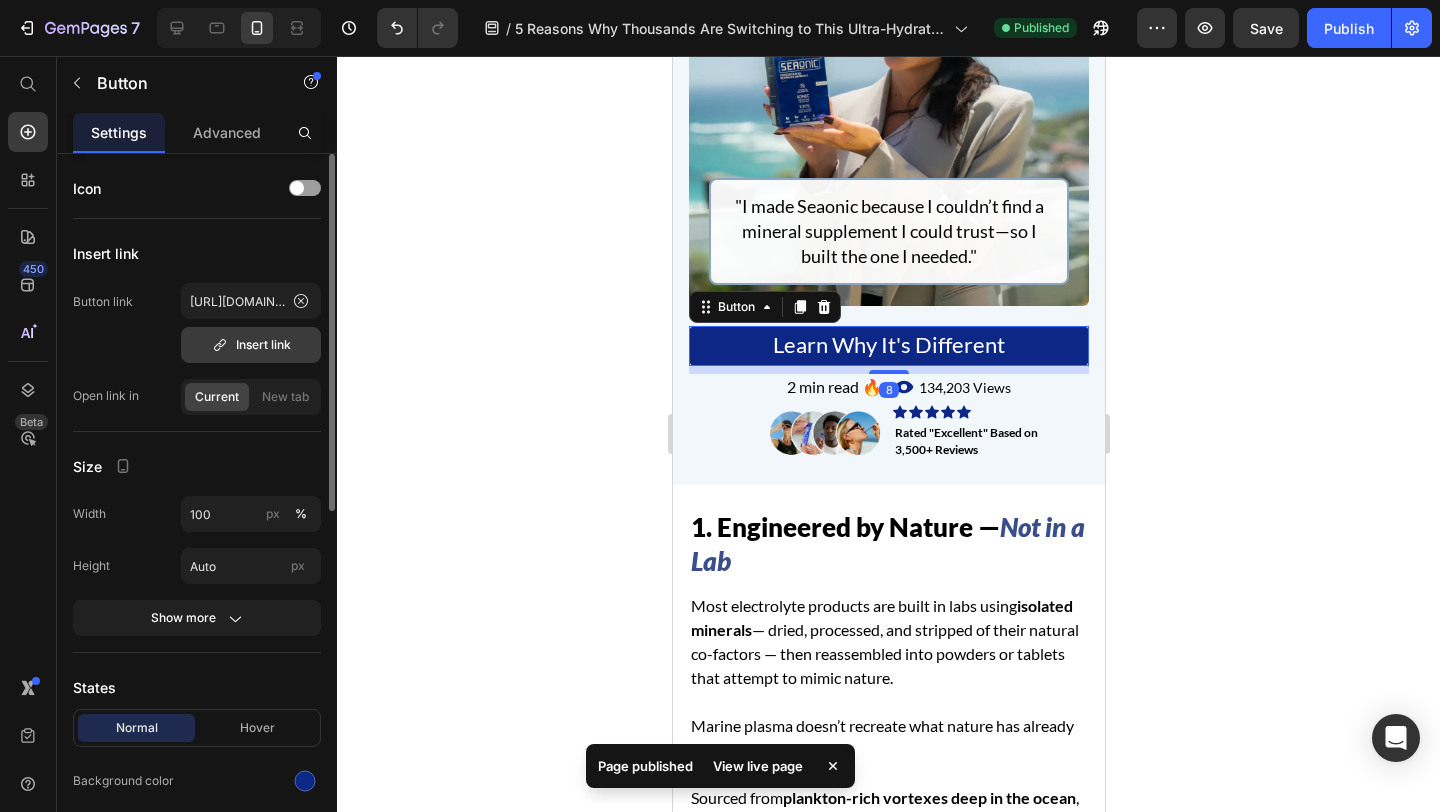 click on "Insert link" at bounding box center [251, 345] 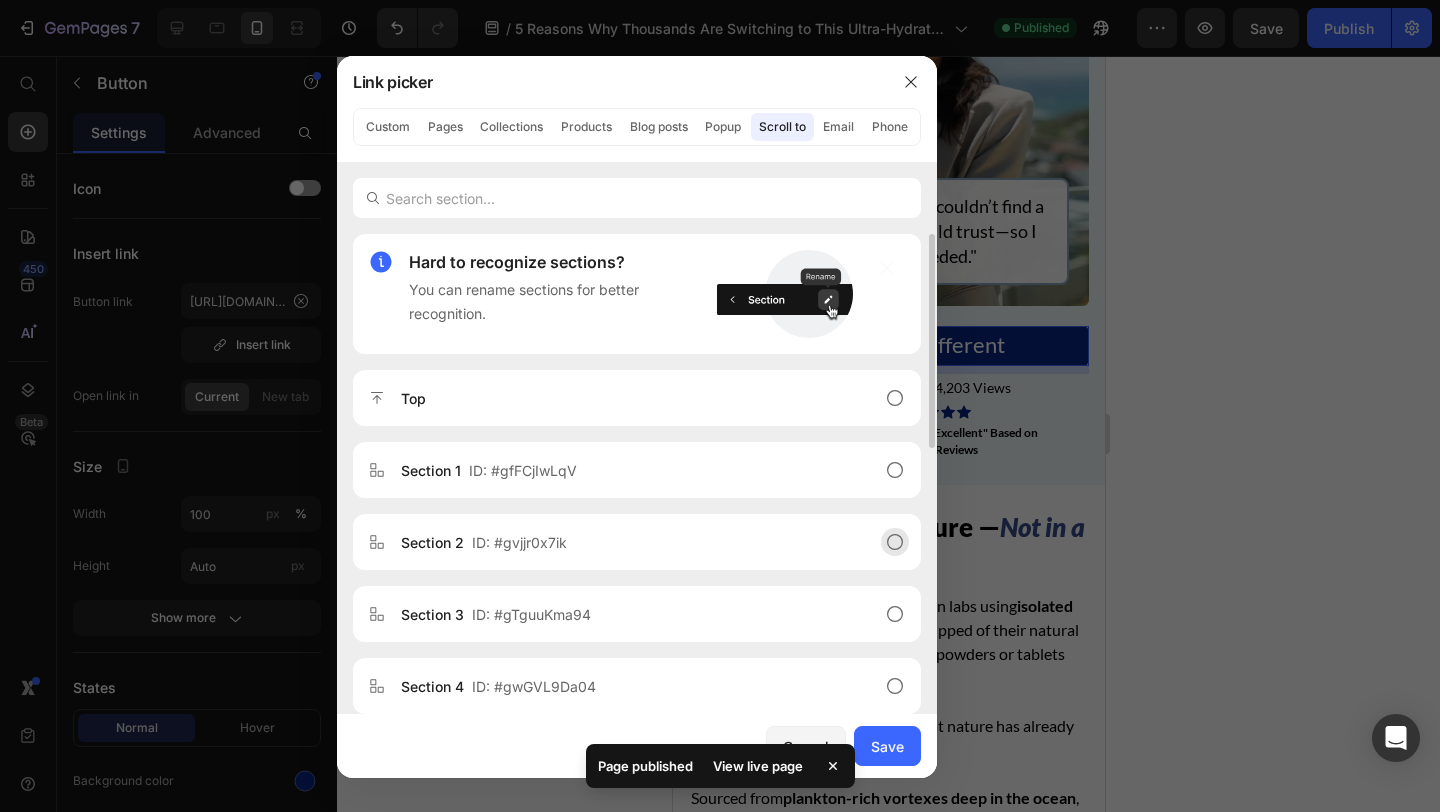 click on "Section 2  ID: #gvjjr0x7ik" at bounding box center [621, 542] 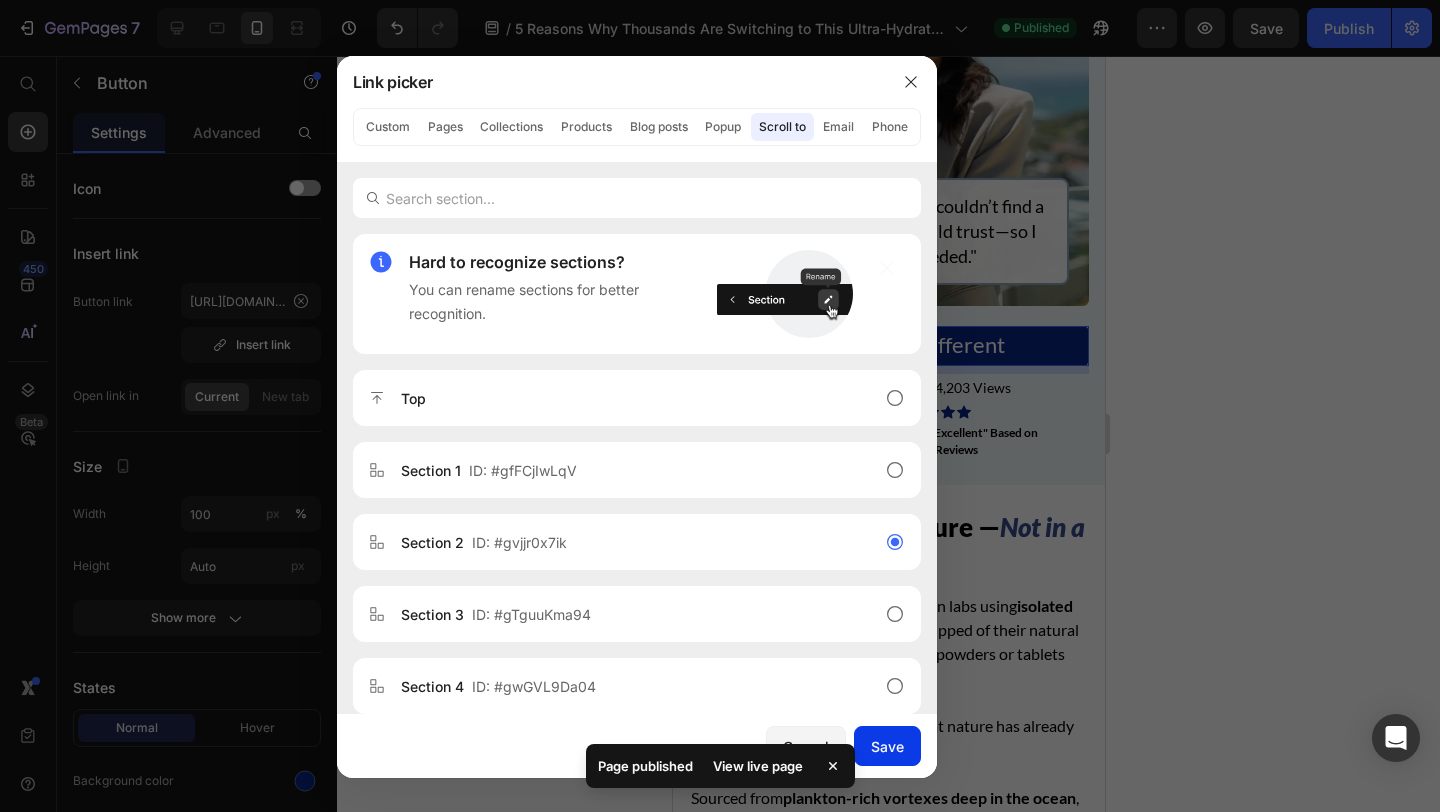 click on "Save" at bounding box center [887, 746] 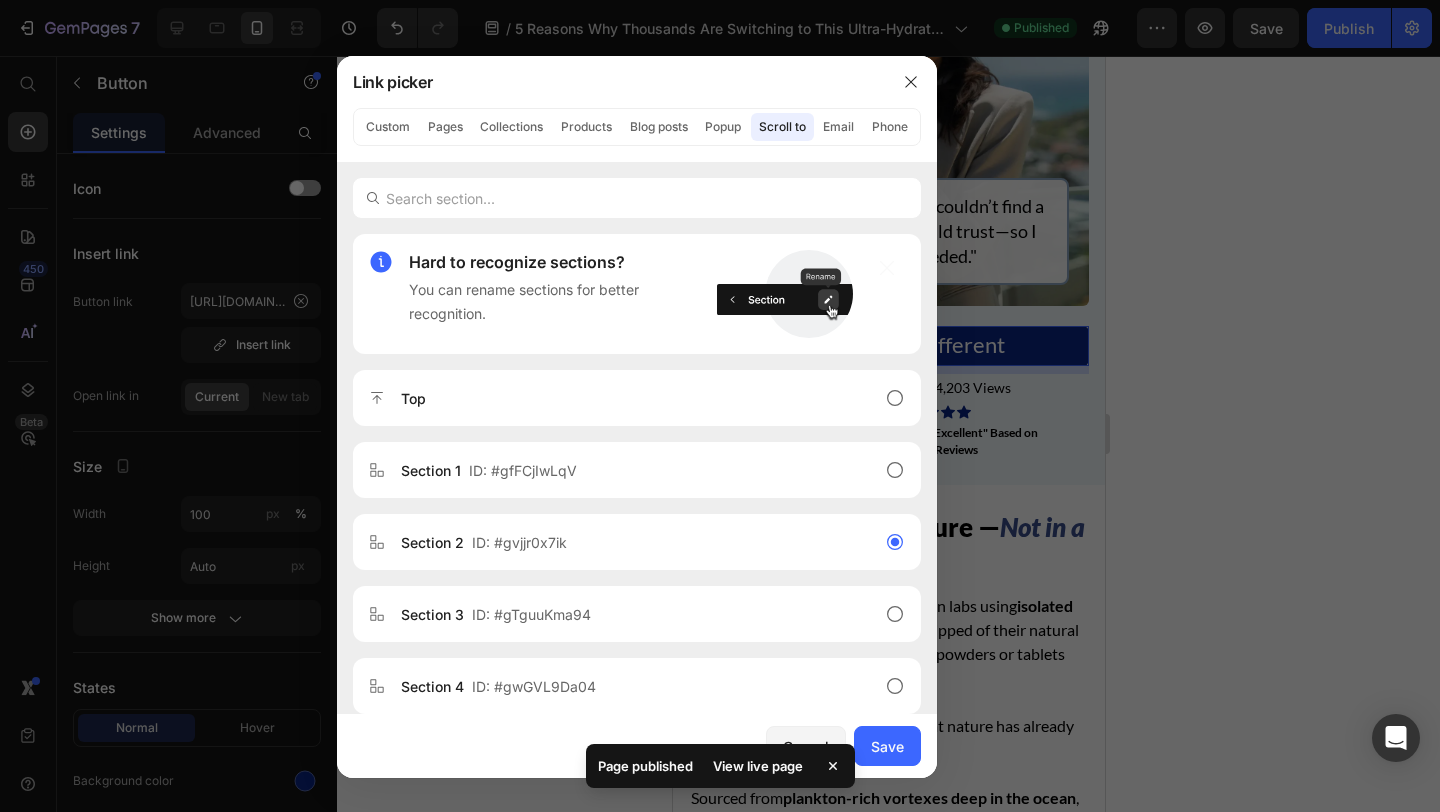 type on "#gvjjr0x7ik" 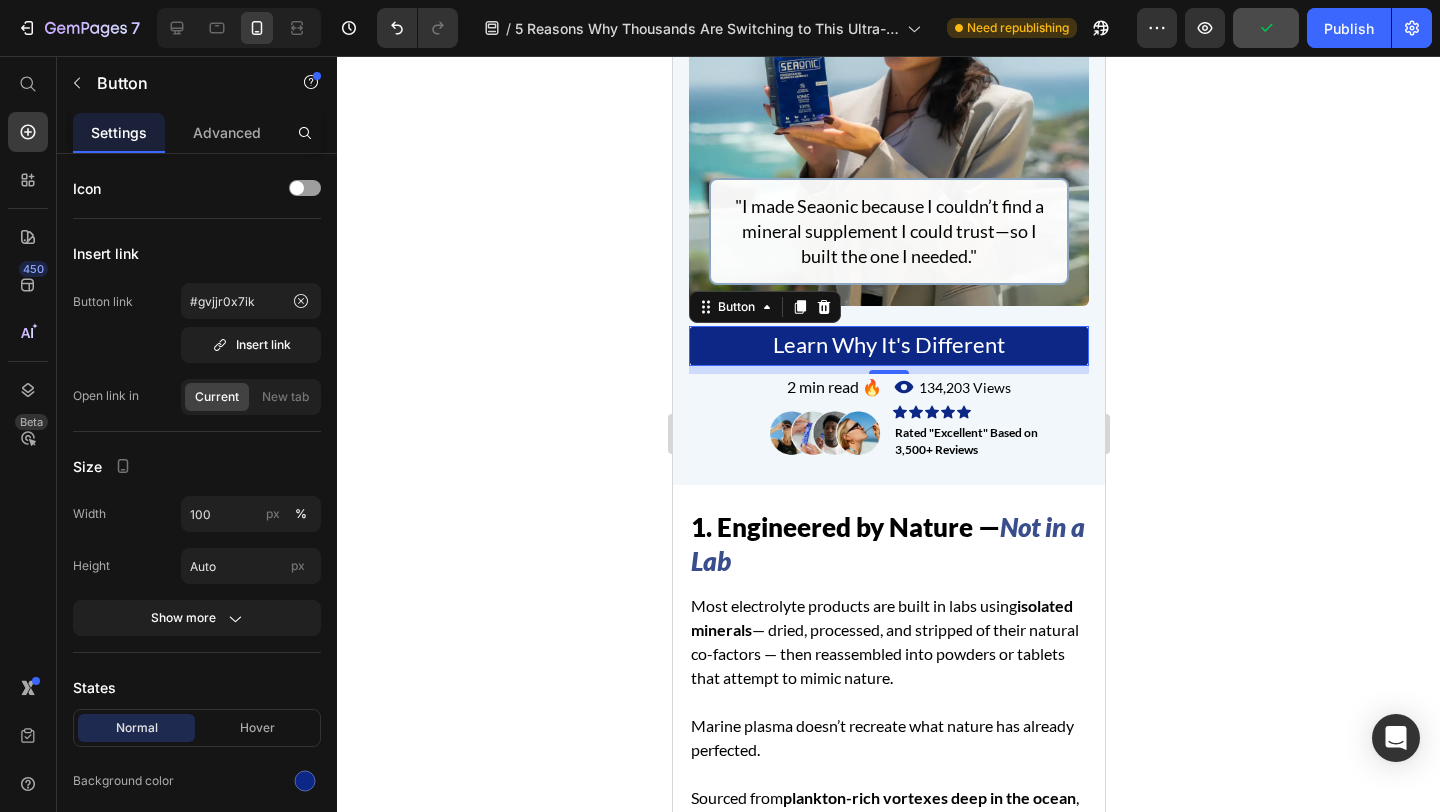 drag, startPoint x: 1316, startPoint y: 36, endPoint x: 1290, endPoint y: 32, distance: 26.305893 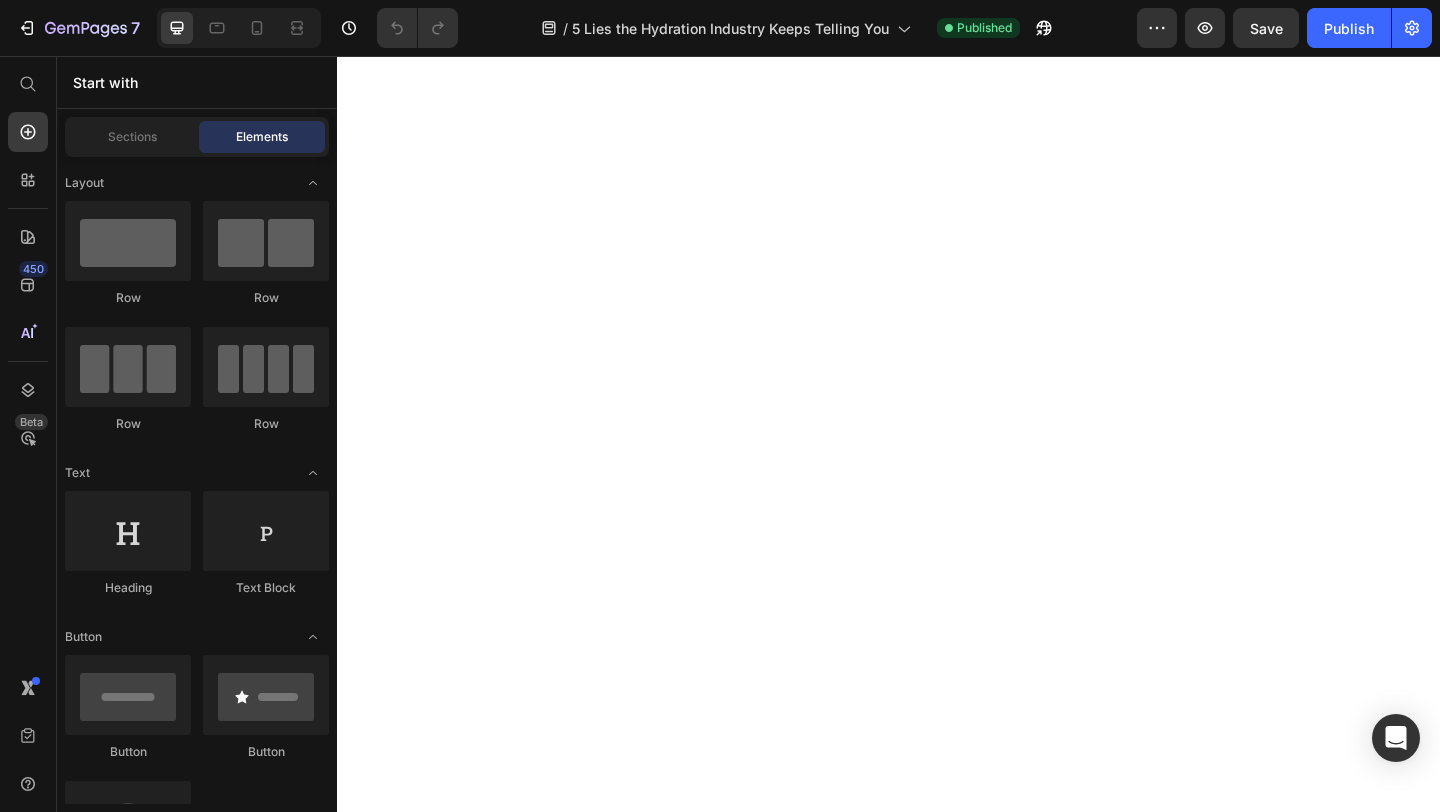 scroll, scrollTop: 0, scrollLeft: 0, axis: both 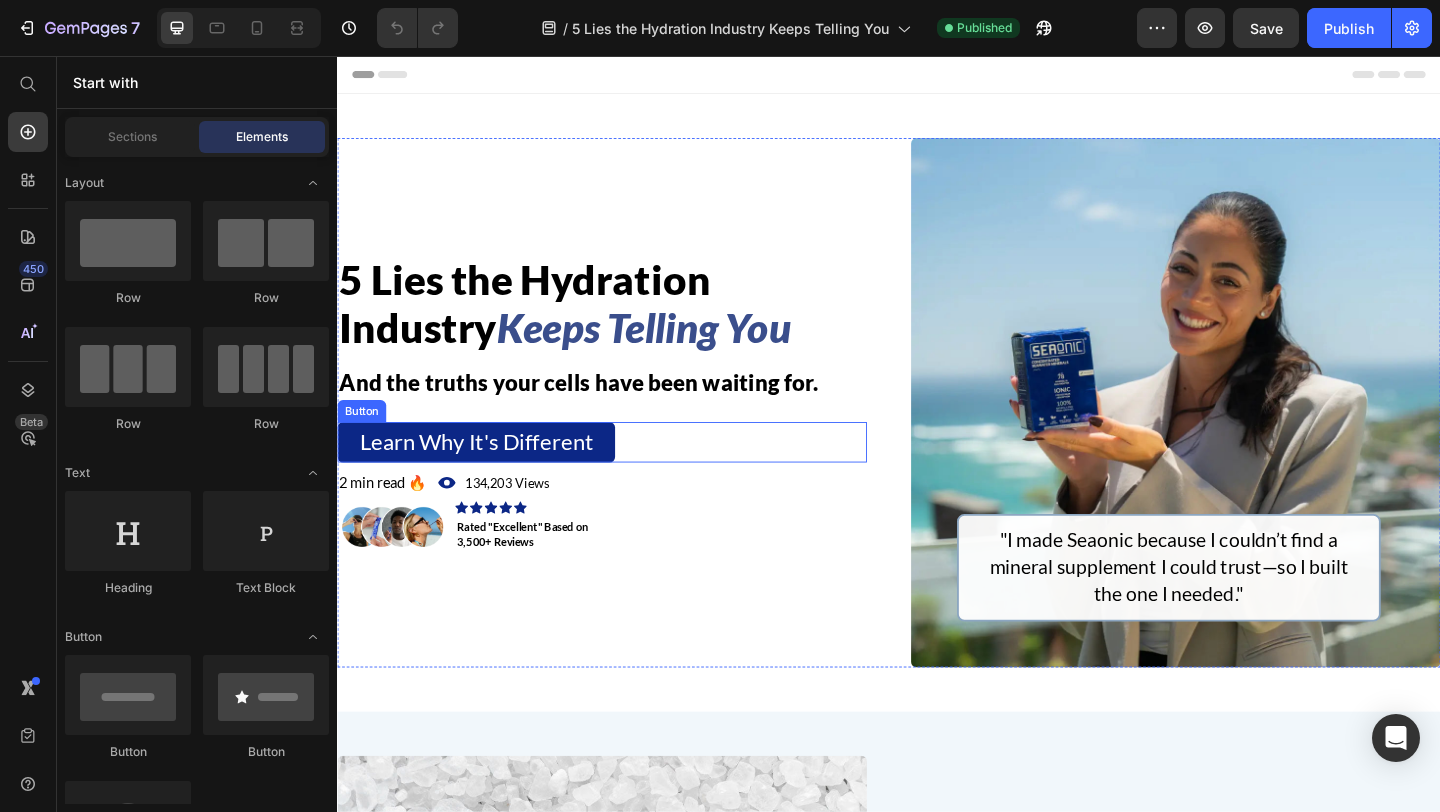 click on "Learn Why It's Different Button" at bounding box center (625, 476) 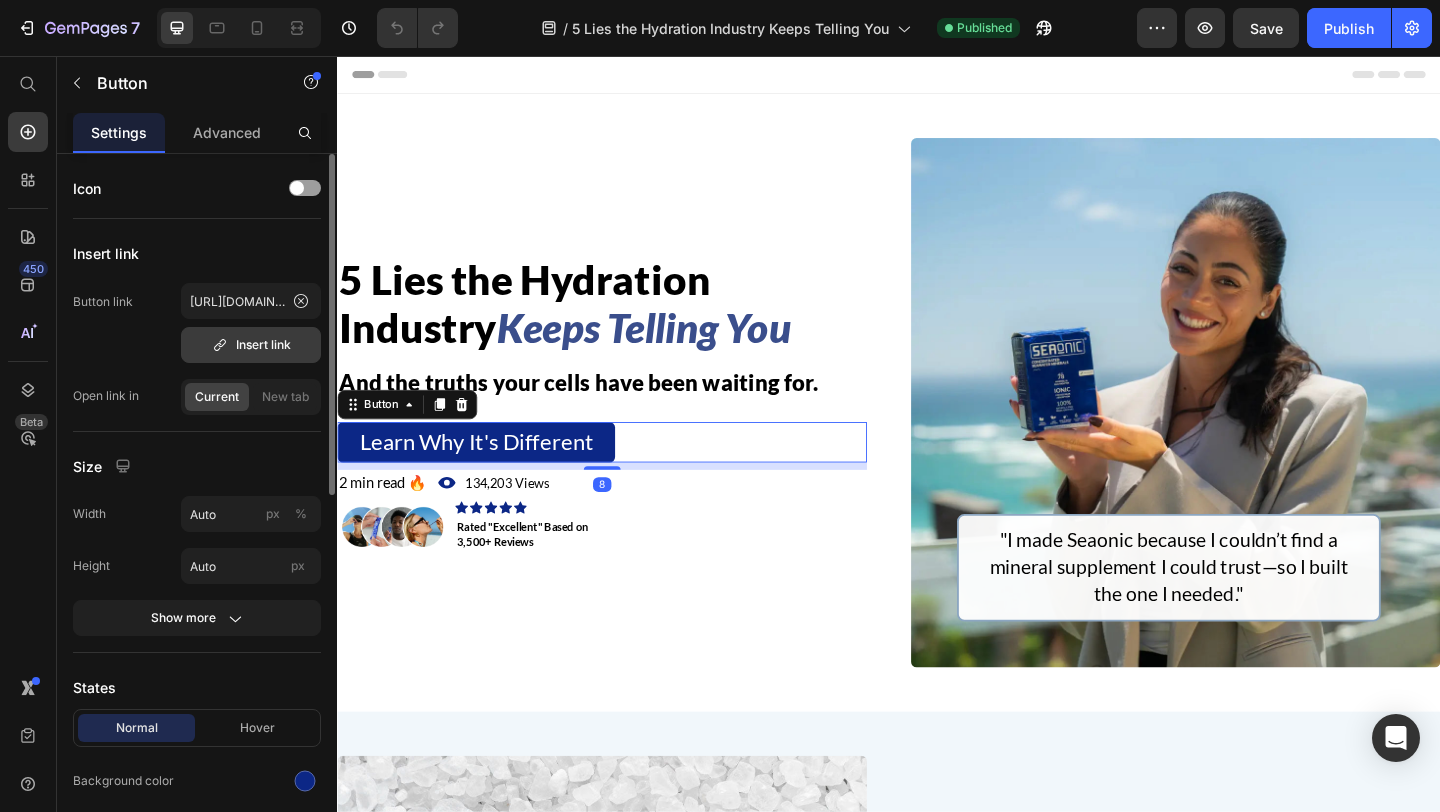 click on "Insert link" at bounding box center (251, 345) 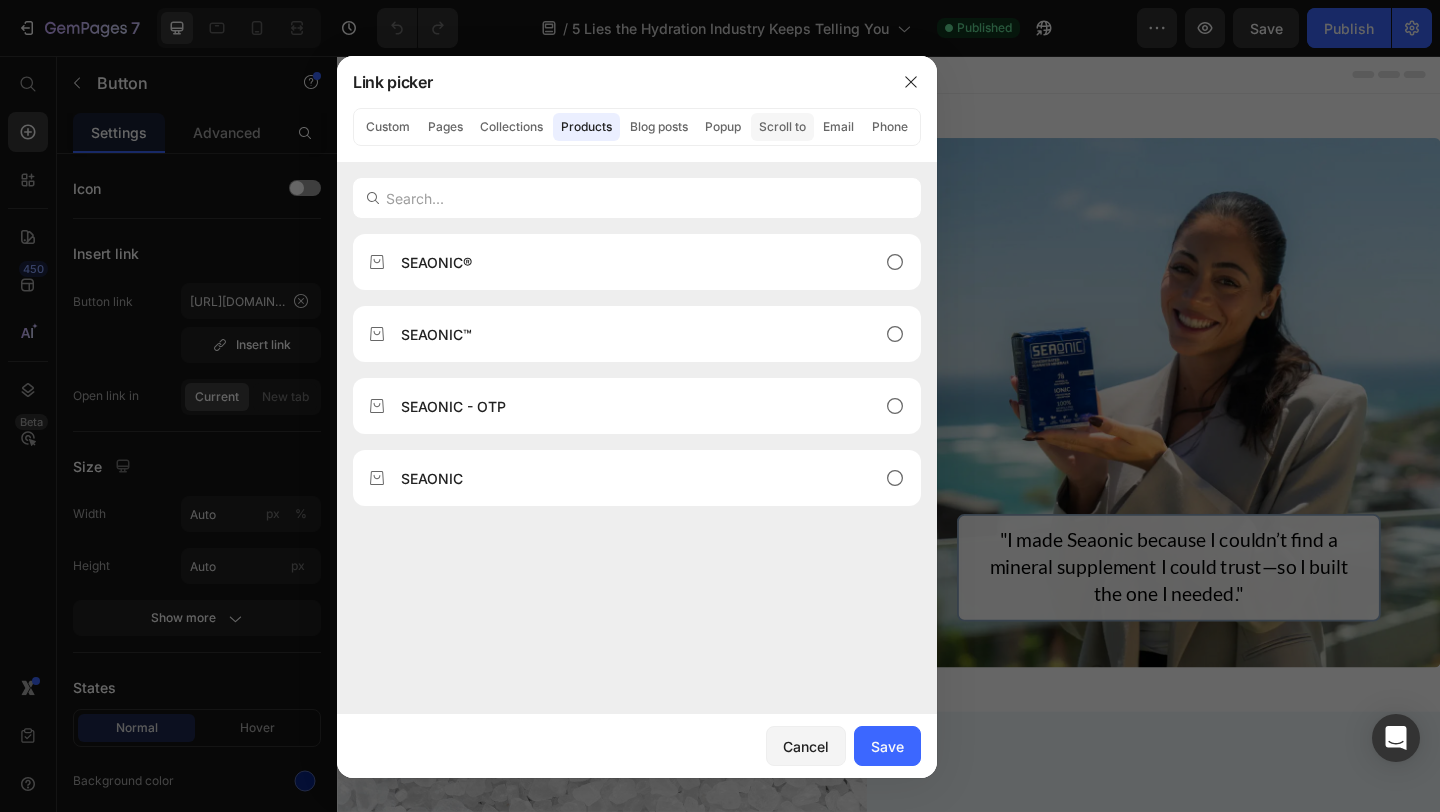 click on "Scroll to" 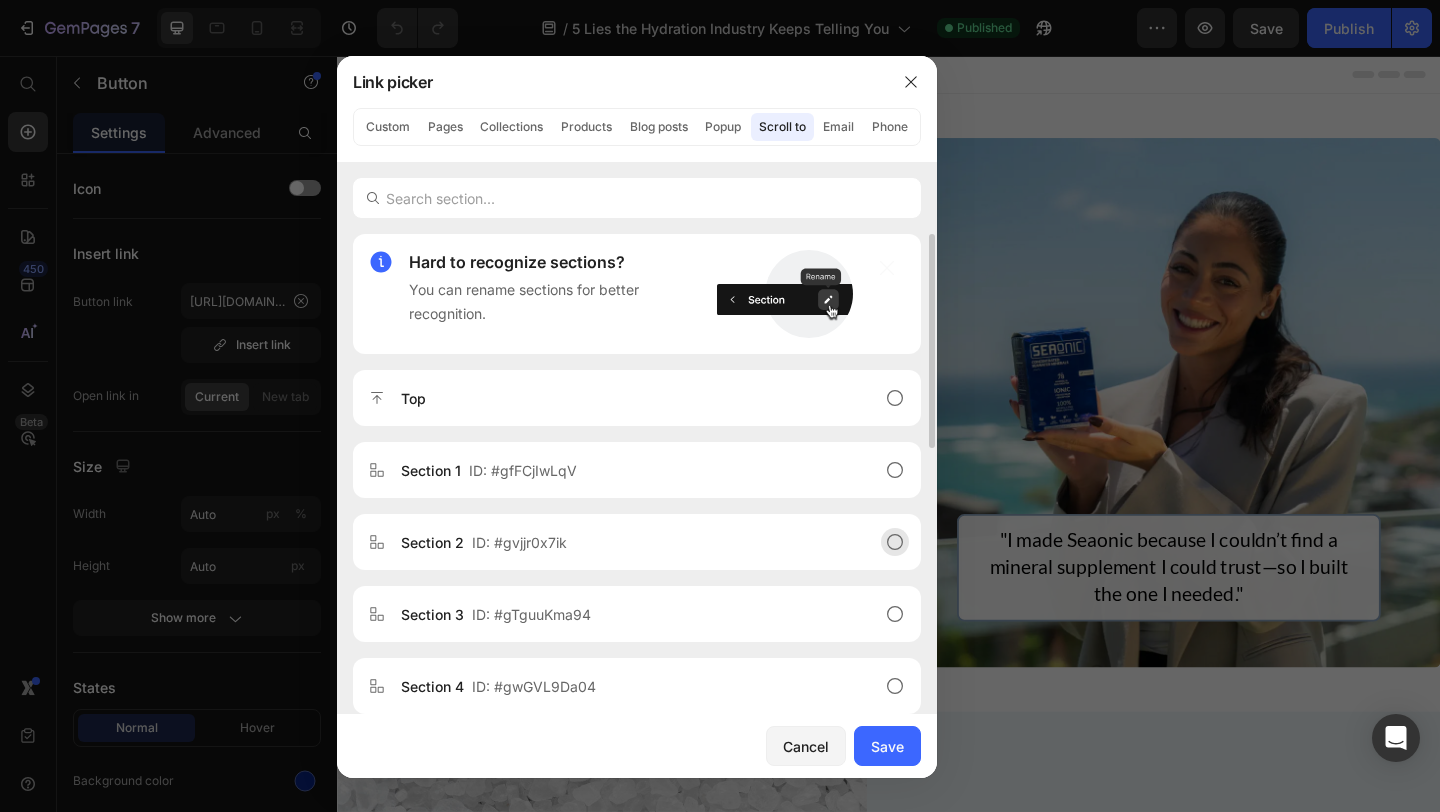 click on "Section 2  ID: #gvjjr0x7ik" at bounding box center (621, 542) 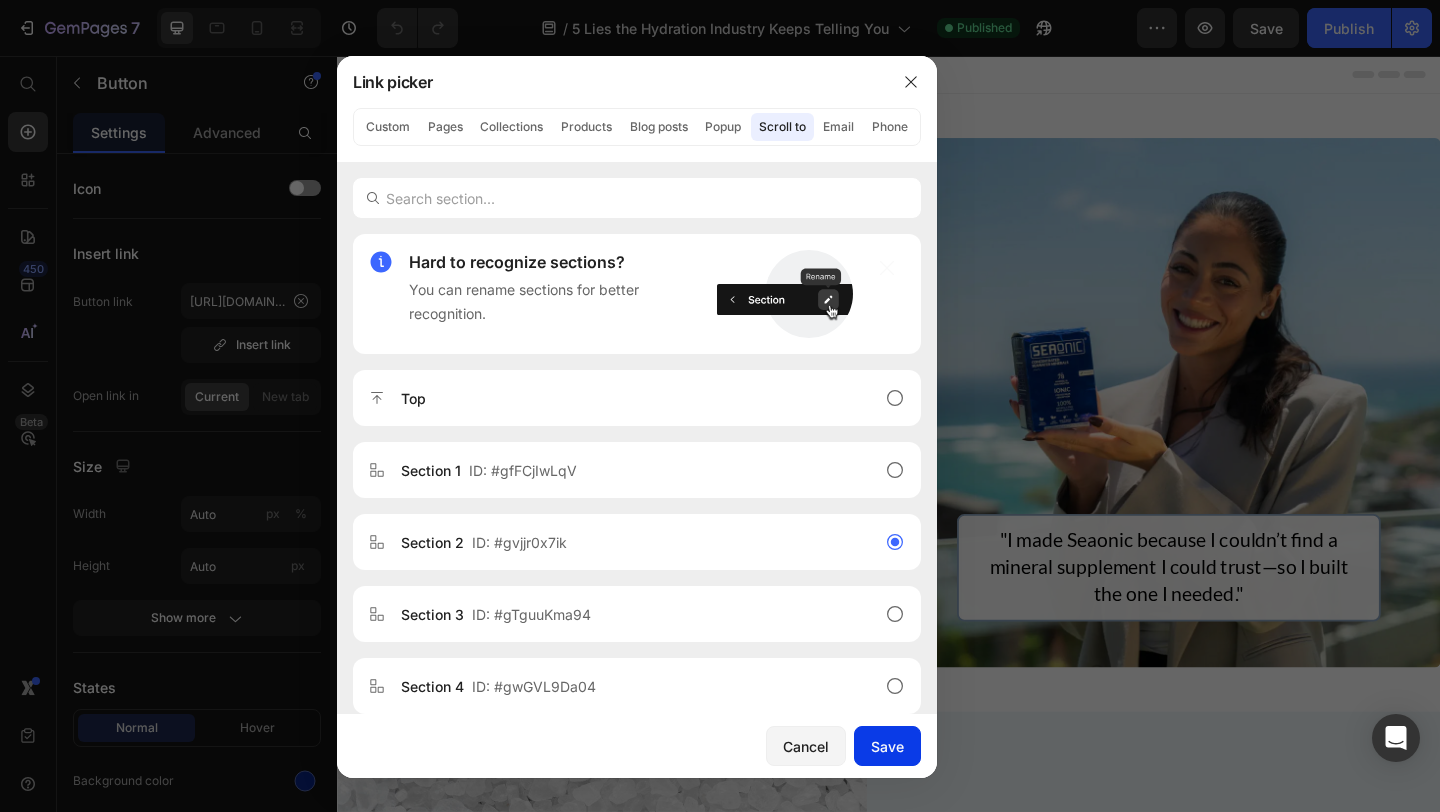 click on "Save" 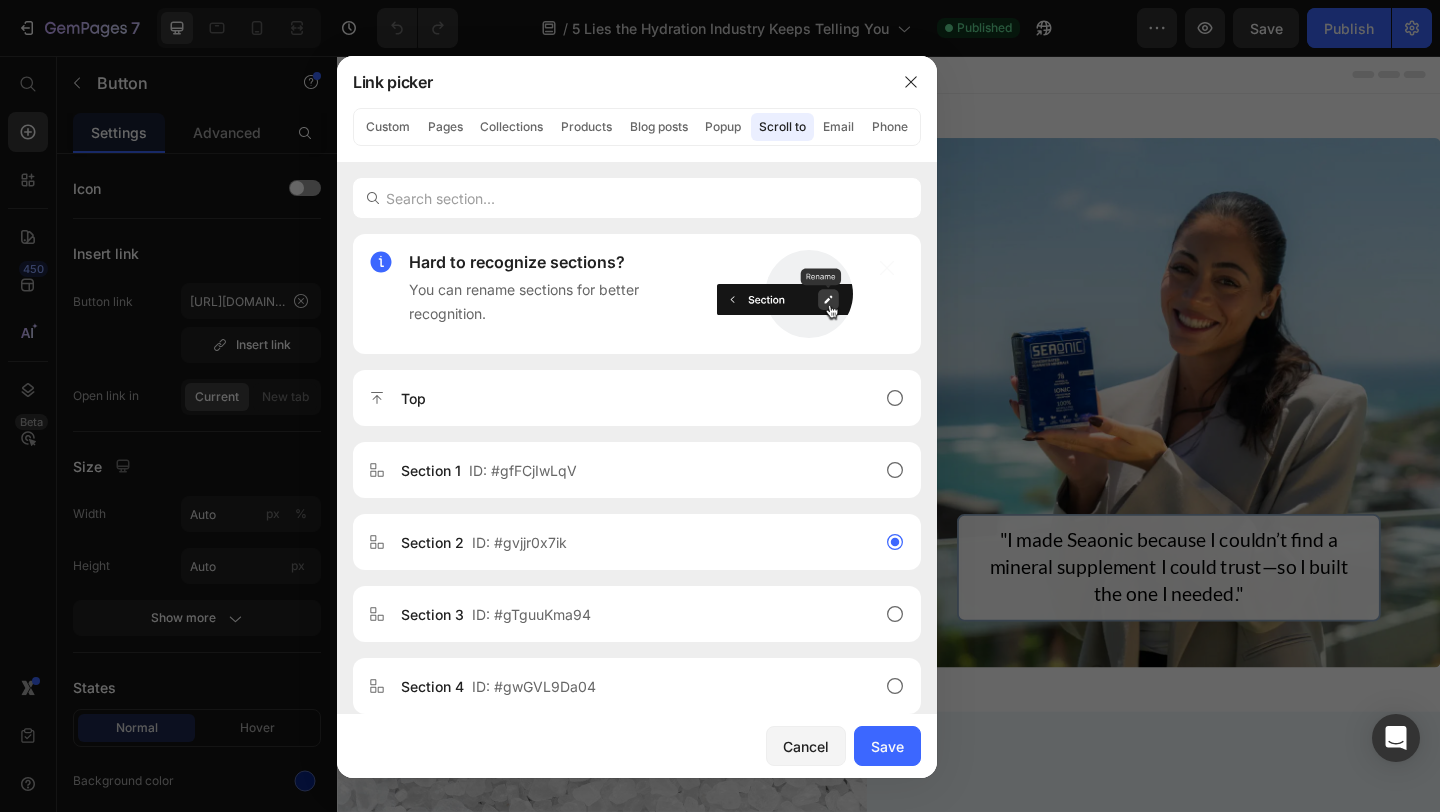 type on "#gvjjr0x7ik" 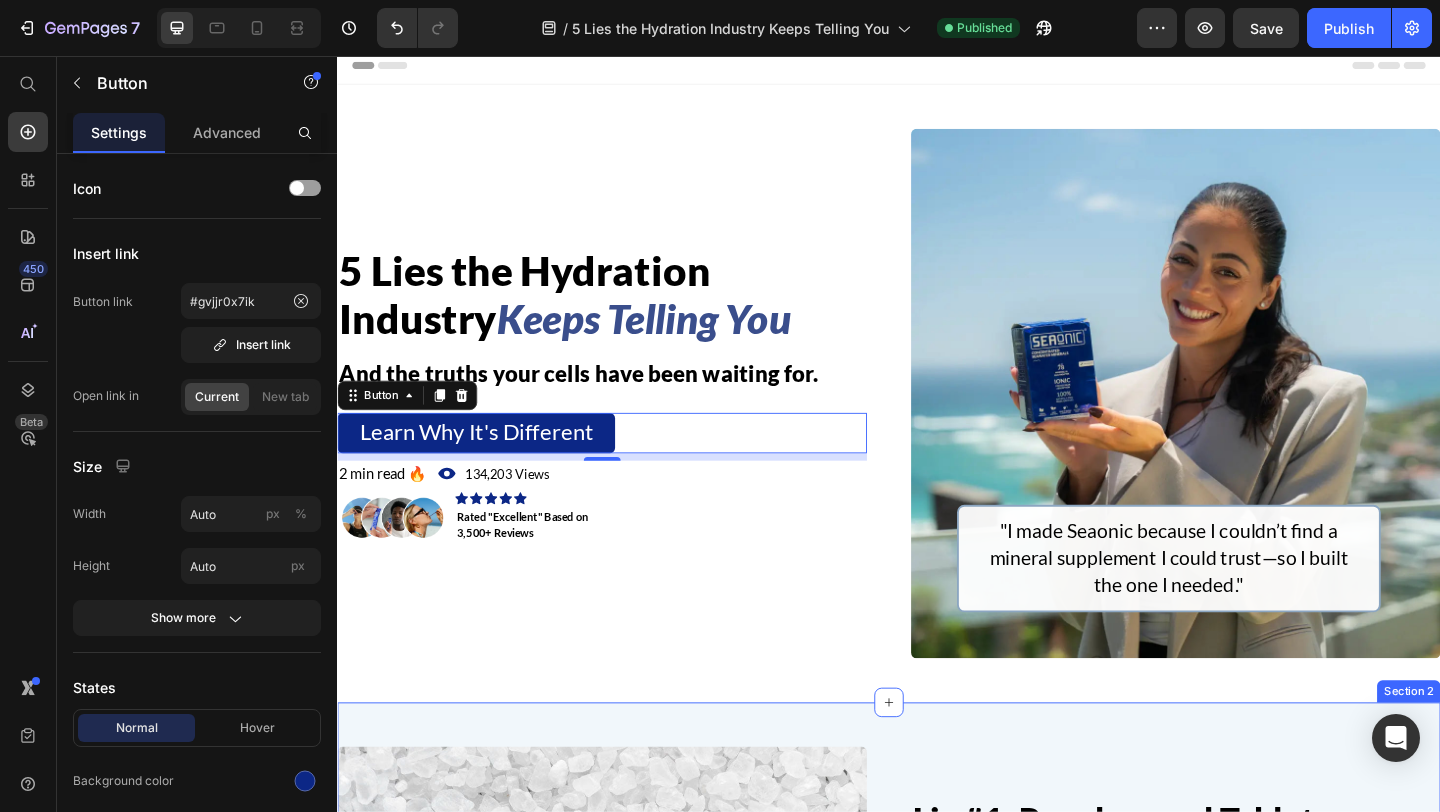 scroll, scrollTop: 135, scrollLeft: 0, axis: vertical 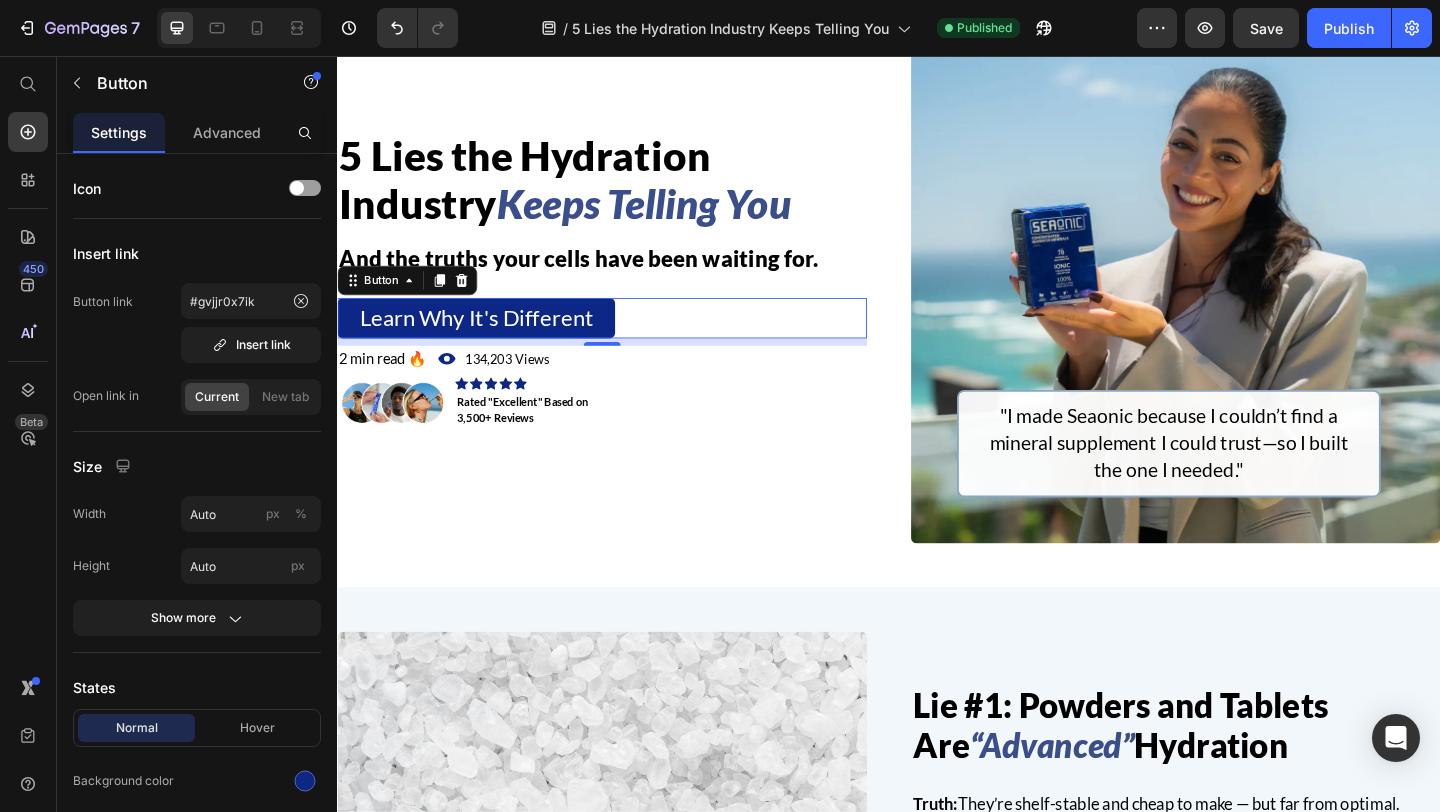 drag, startPoint x: 1331, startPoint y: 33, endPoint x: 1121, endPoint y: 5, distance: 211.85844 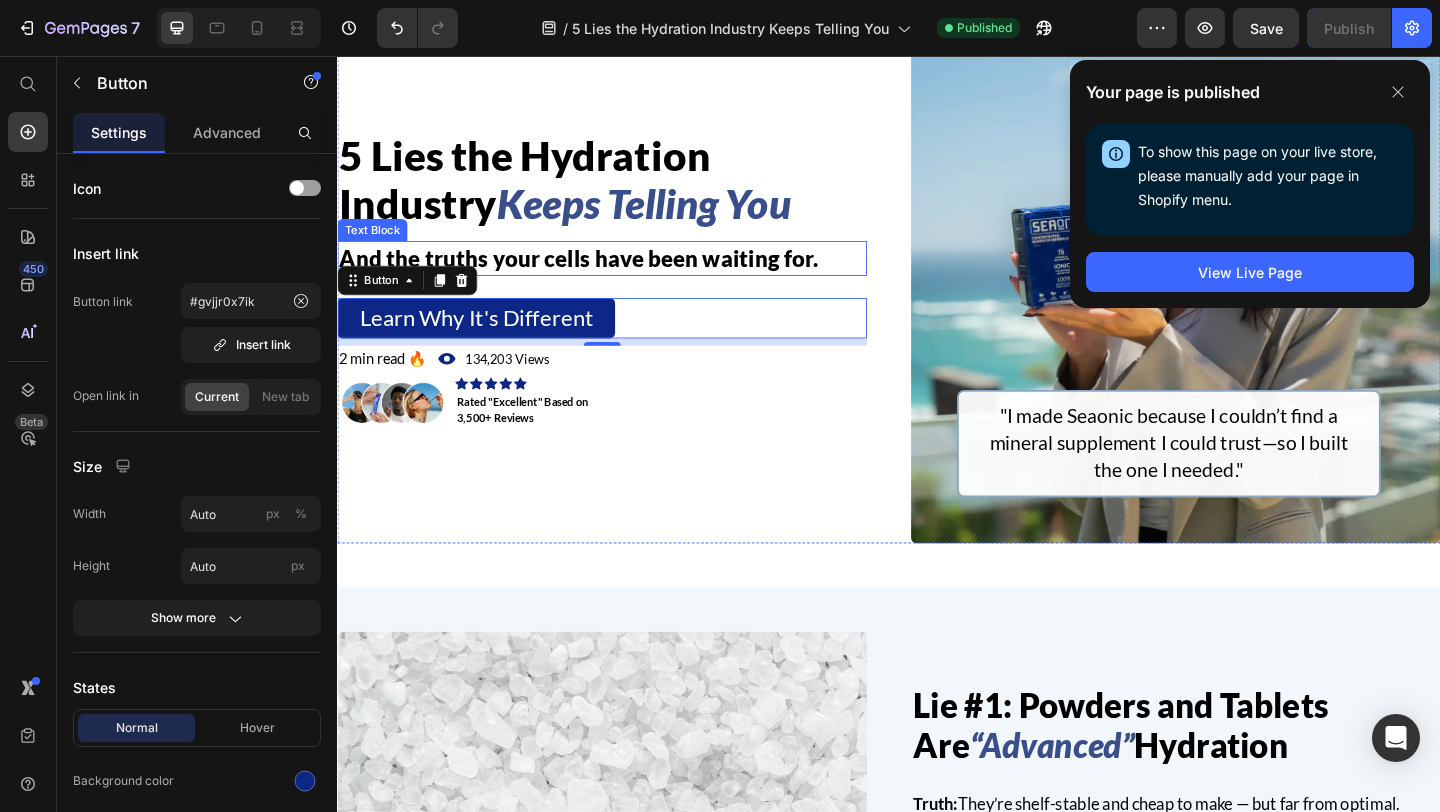 click on "And the truths your cells have been waiting for." at bounding box center (625, 276) 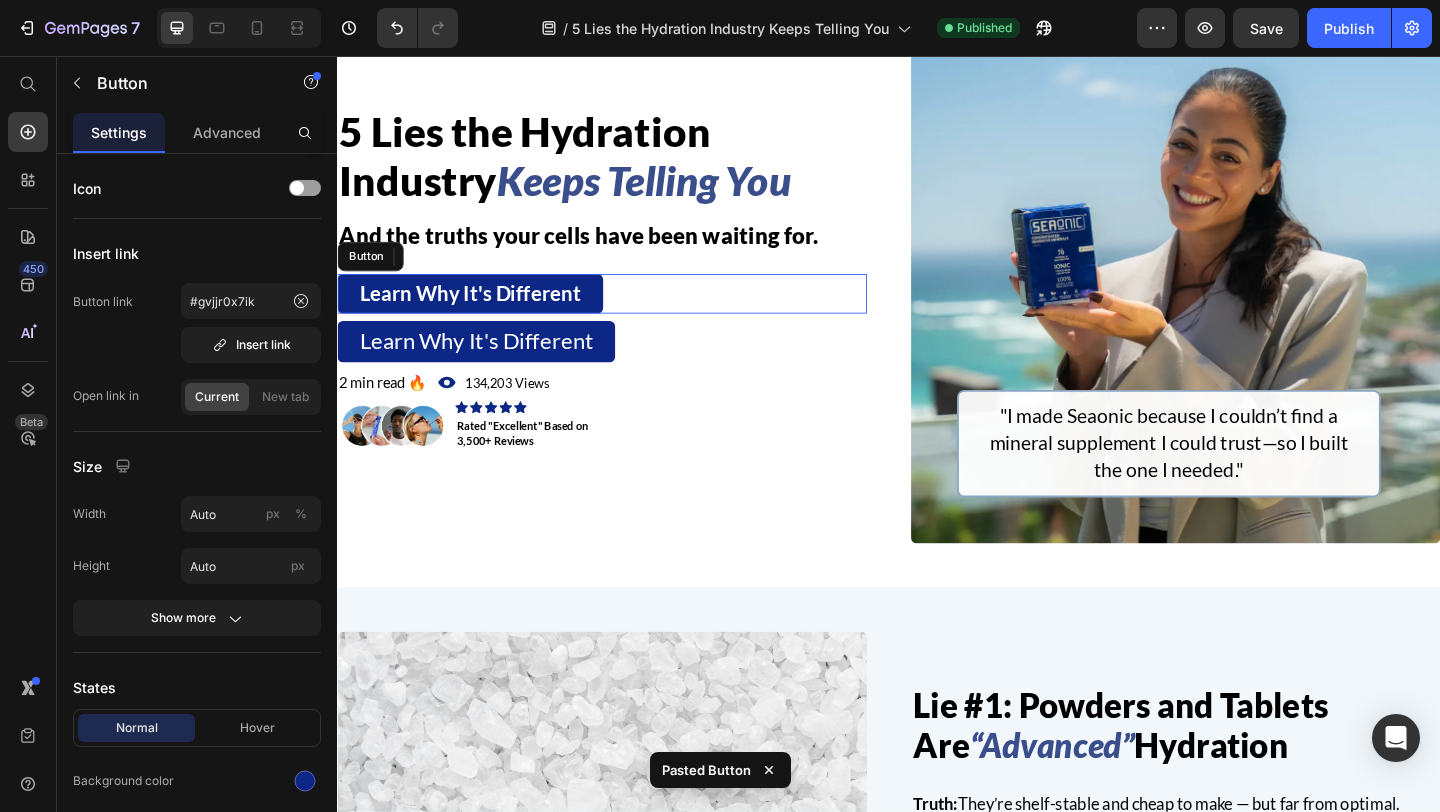 scroll, scrollTop: 109, scrollLeft: 0, axis: vertical 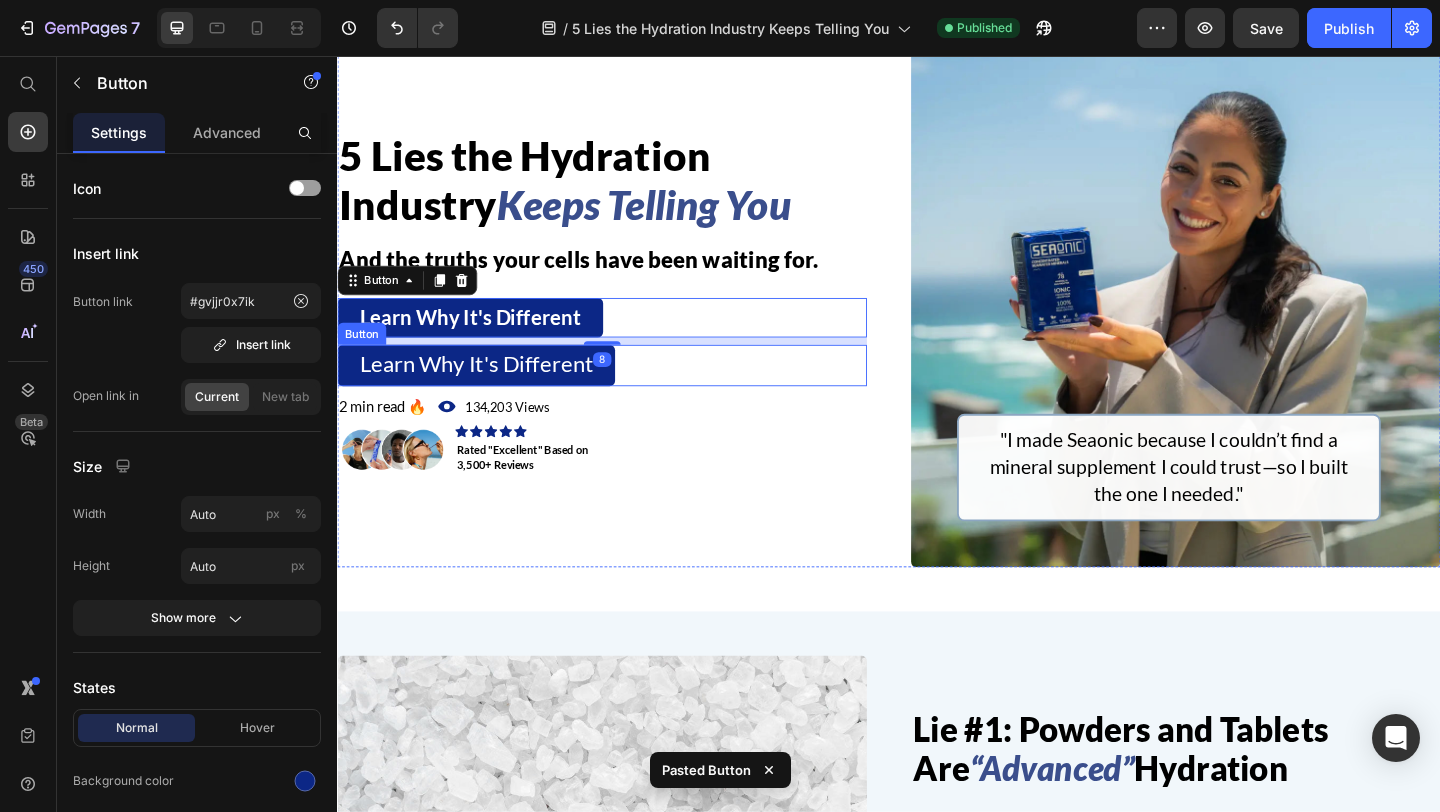 click on "Learn Why It's Different Button" at bounding box center (625, 392) 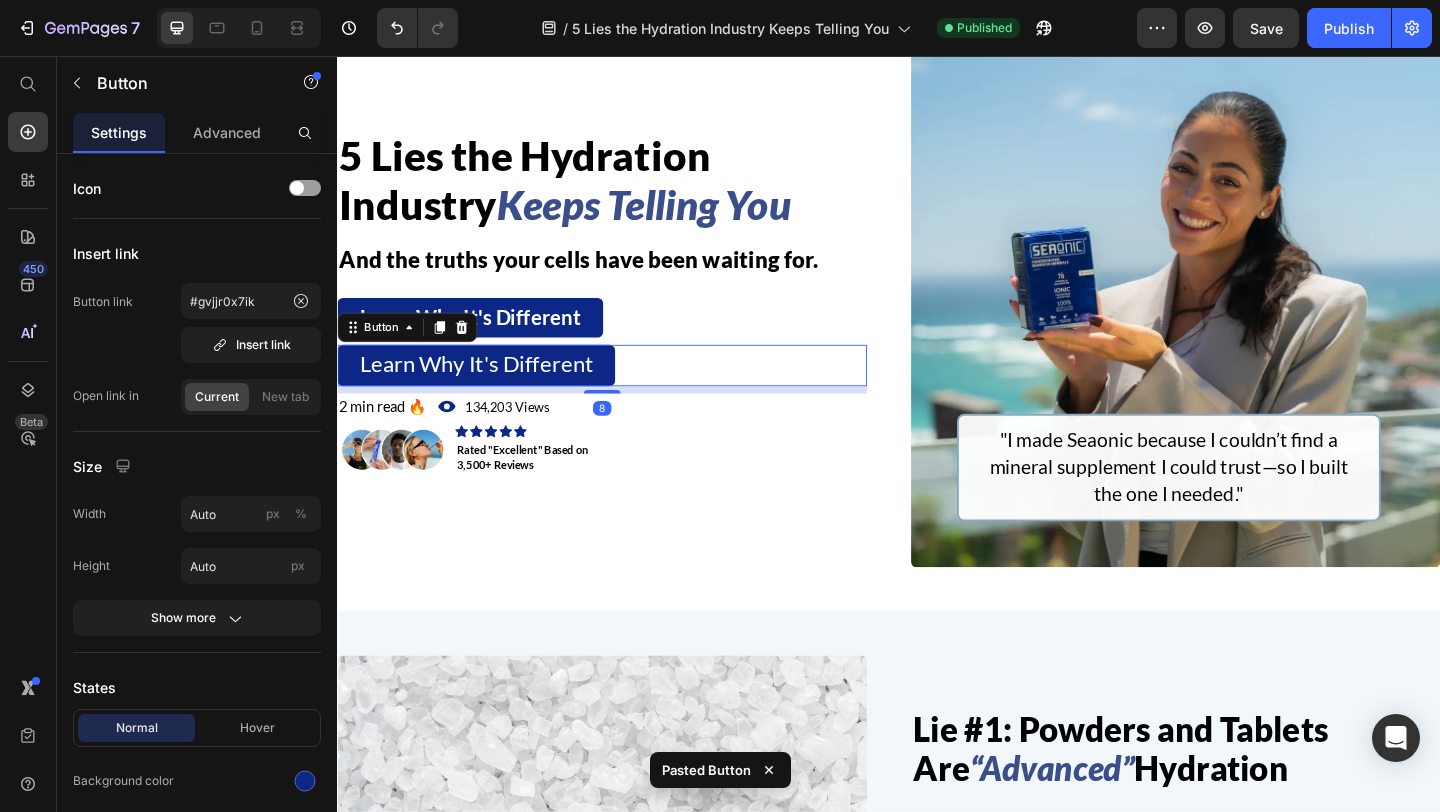 click on "Button" at bounding box center (413, 351) 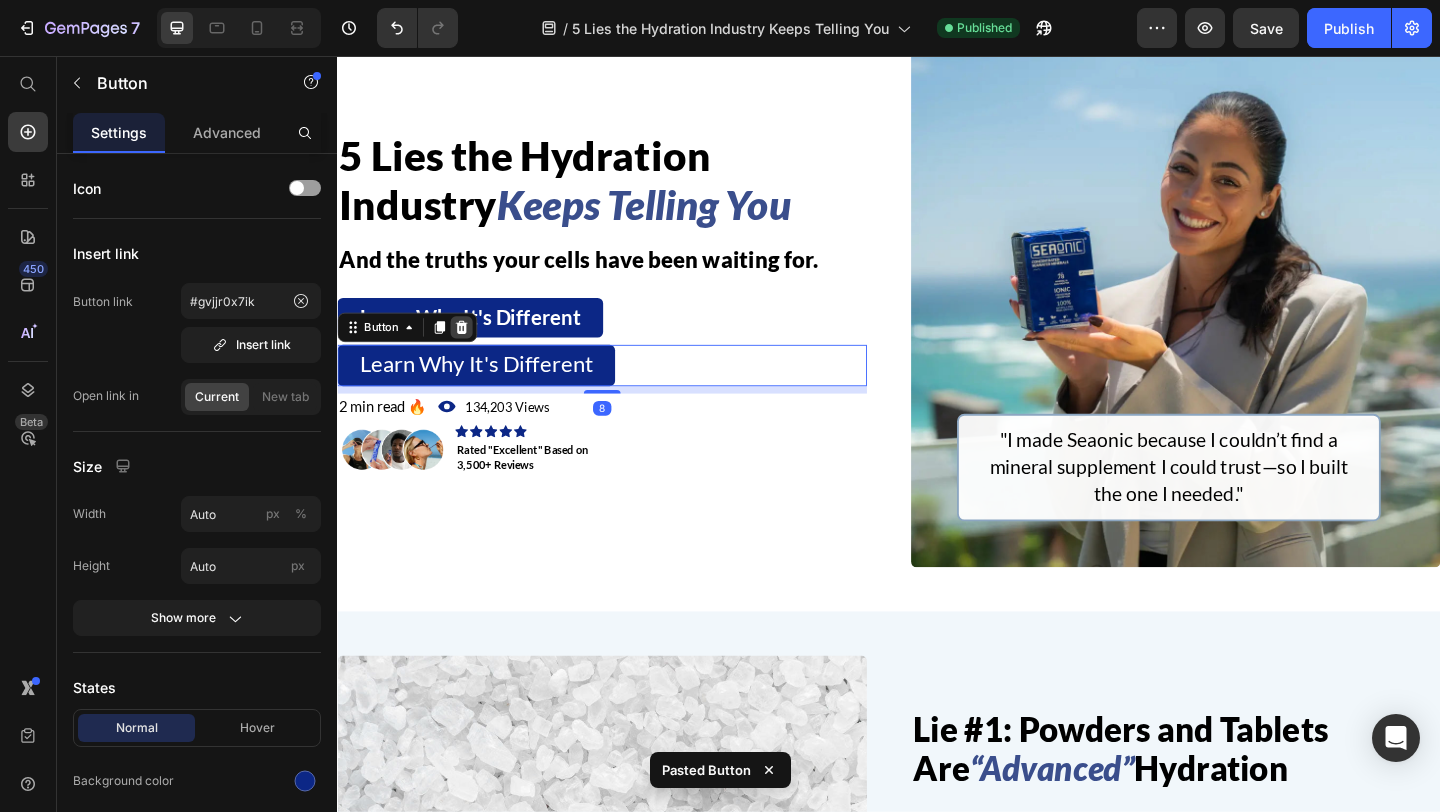 click 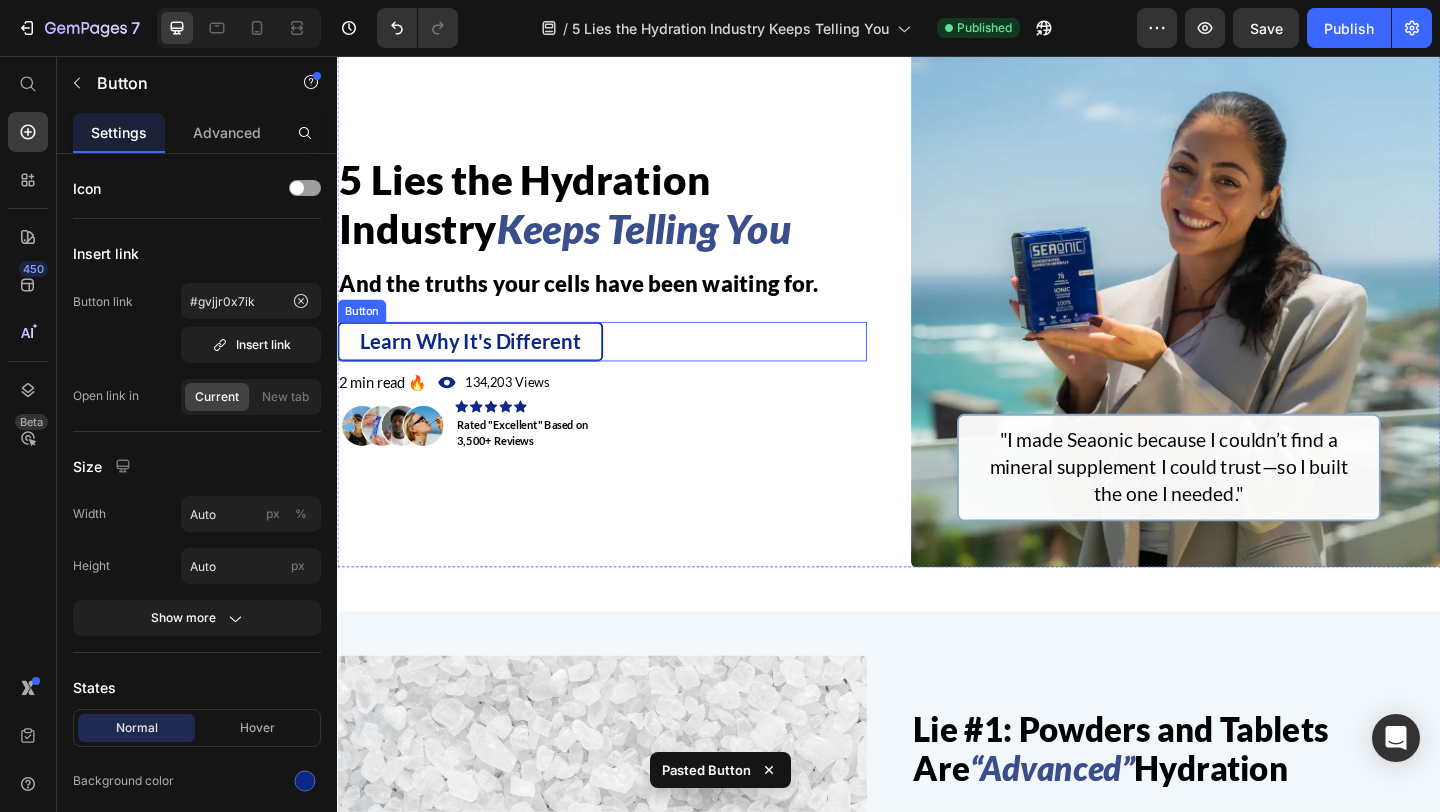 scroll, scrollTop: 135, scrollLeft: 0, axis: vertical 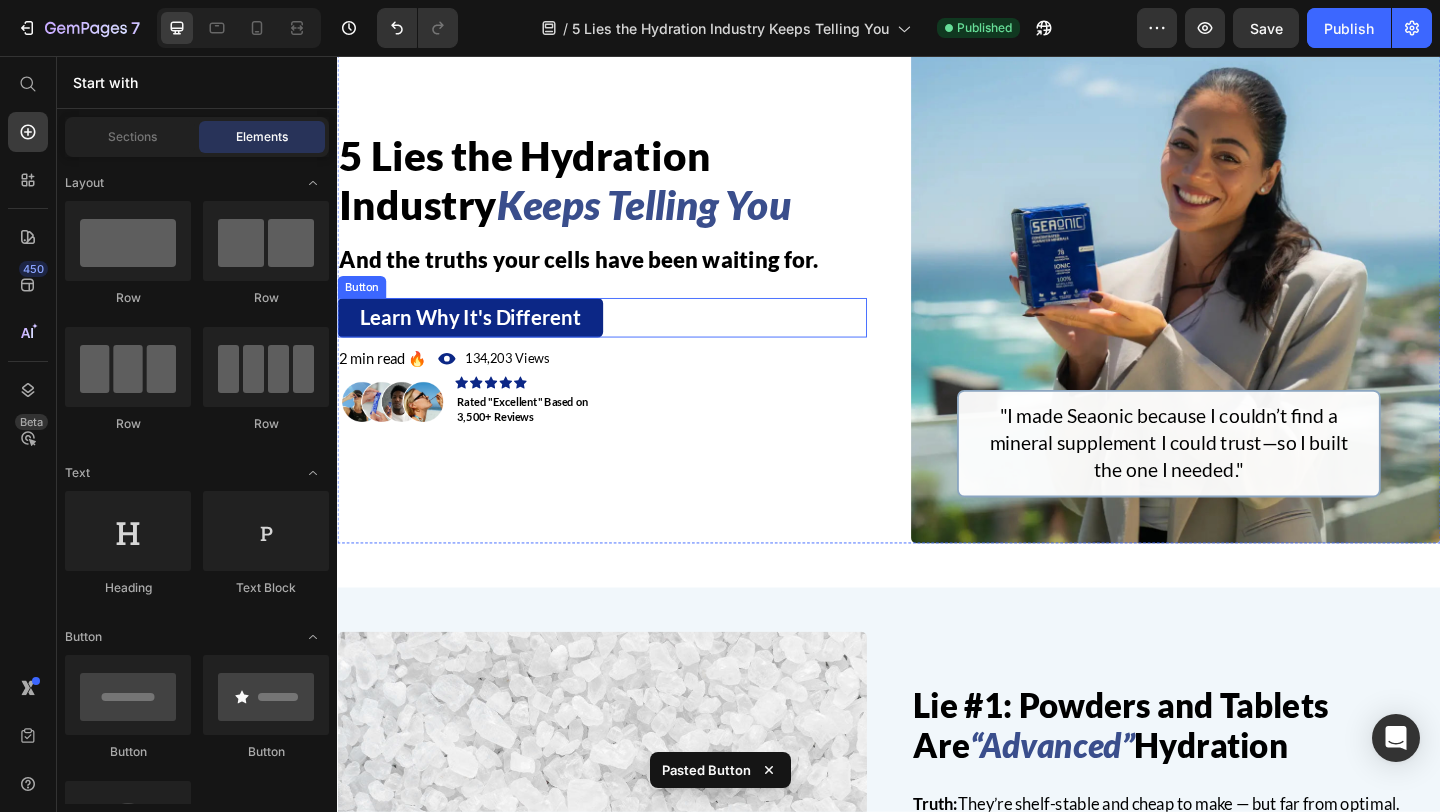 click on "Learn Why It's Different Button" at bounding box center [625, 340] 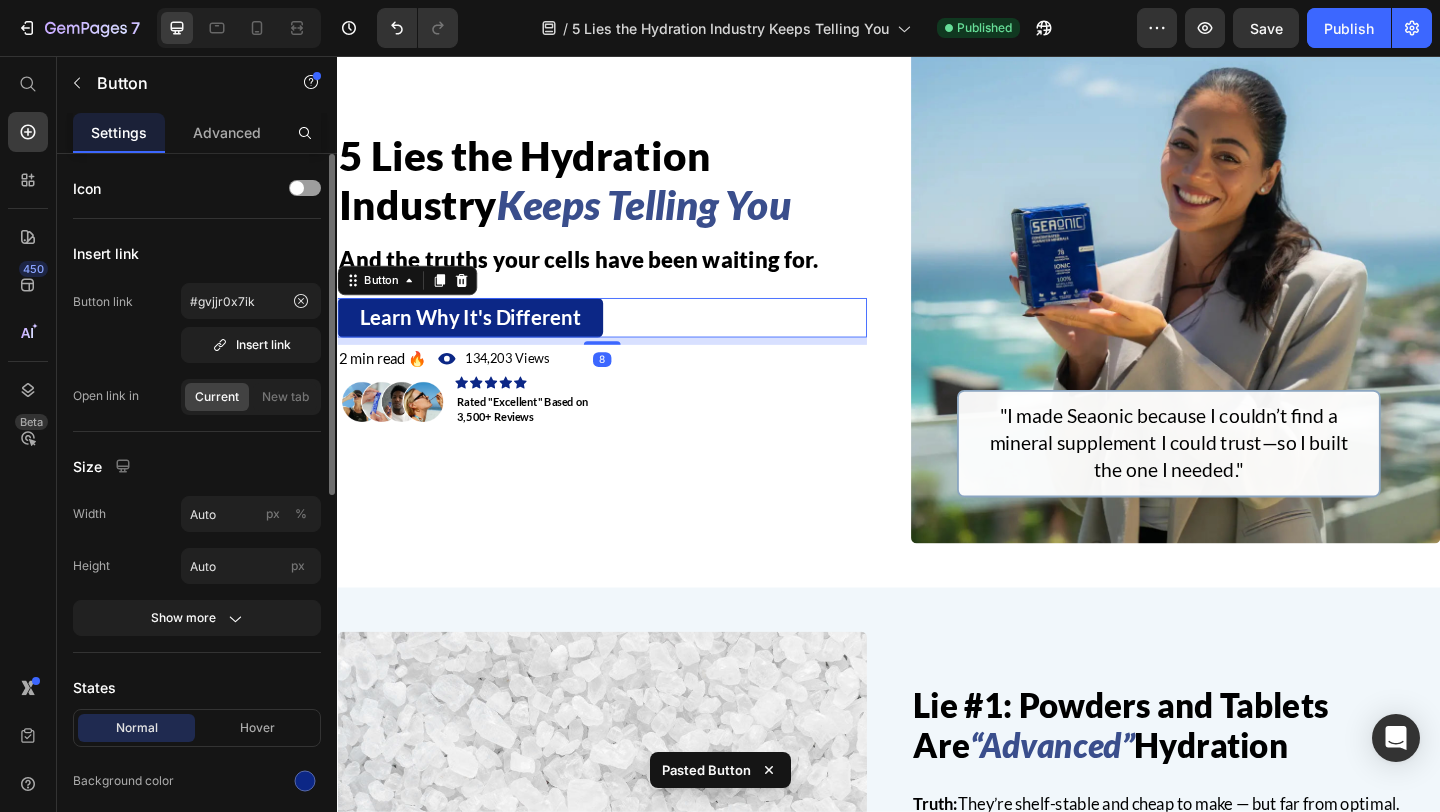 click on "Button link #gvjjr0x7ik  Insert link   Open link in  Current New tab" at bounding box center [197, 349] 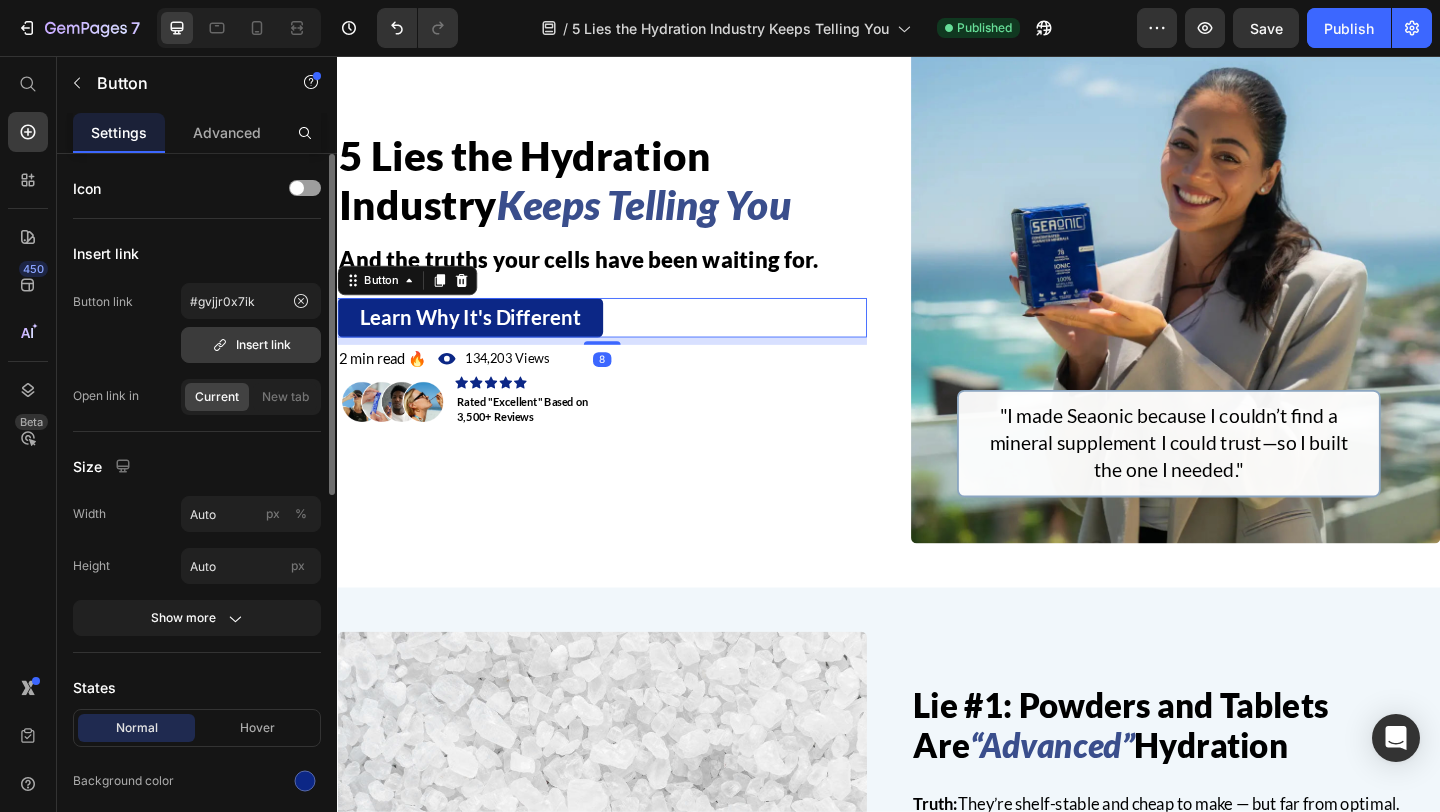 click on "Insert link" at bounding box center (251, 345) 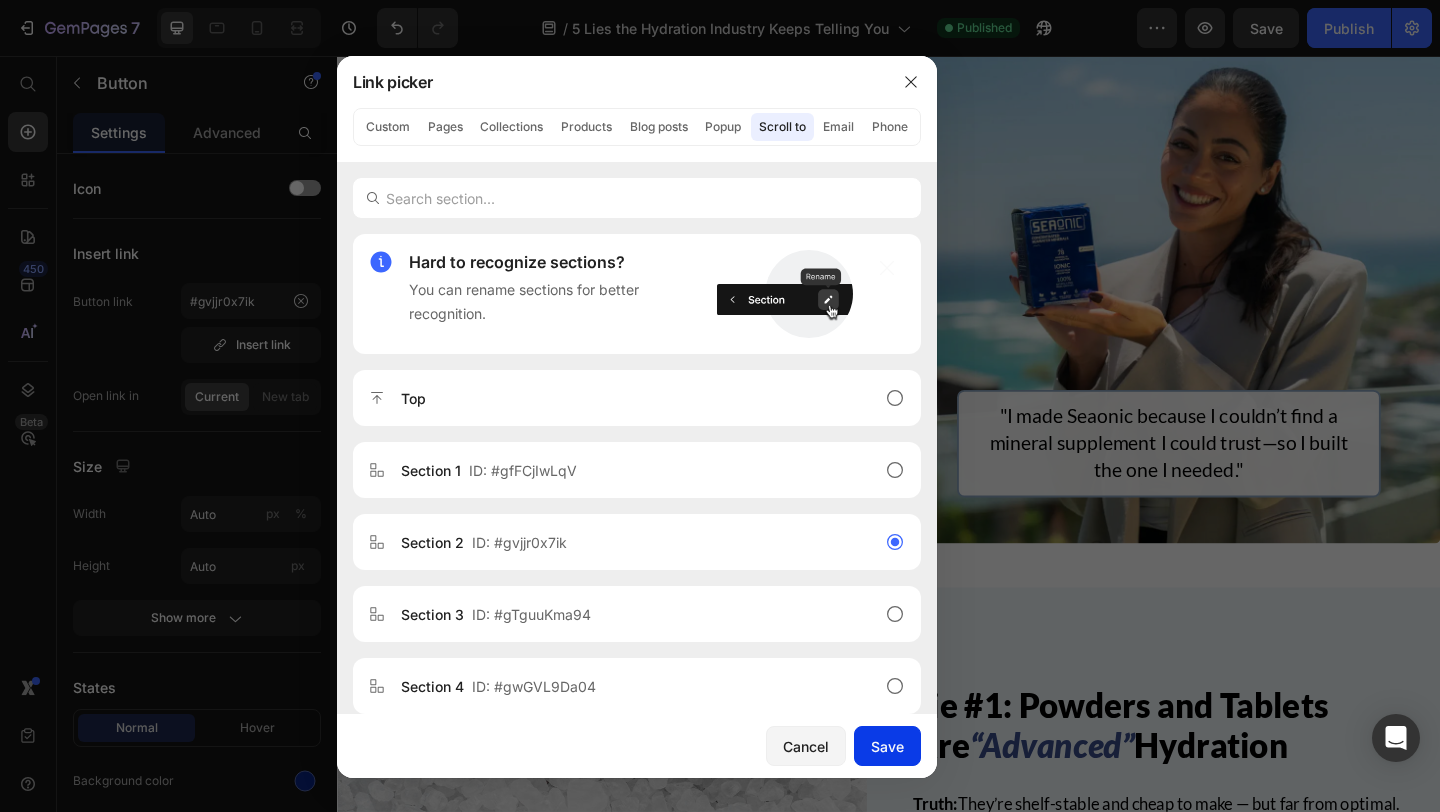 click on "Save" at bounding box center (887, 746) 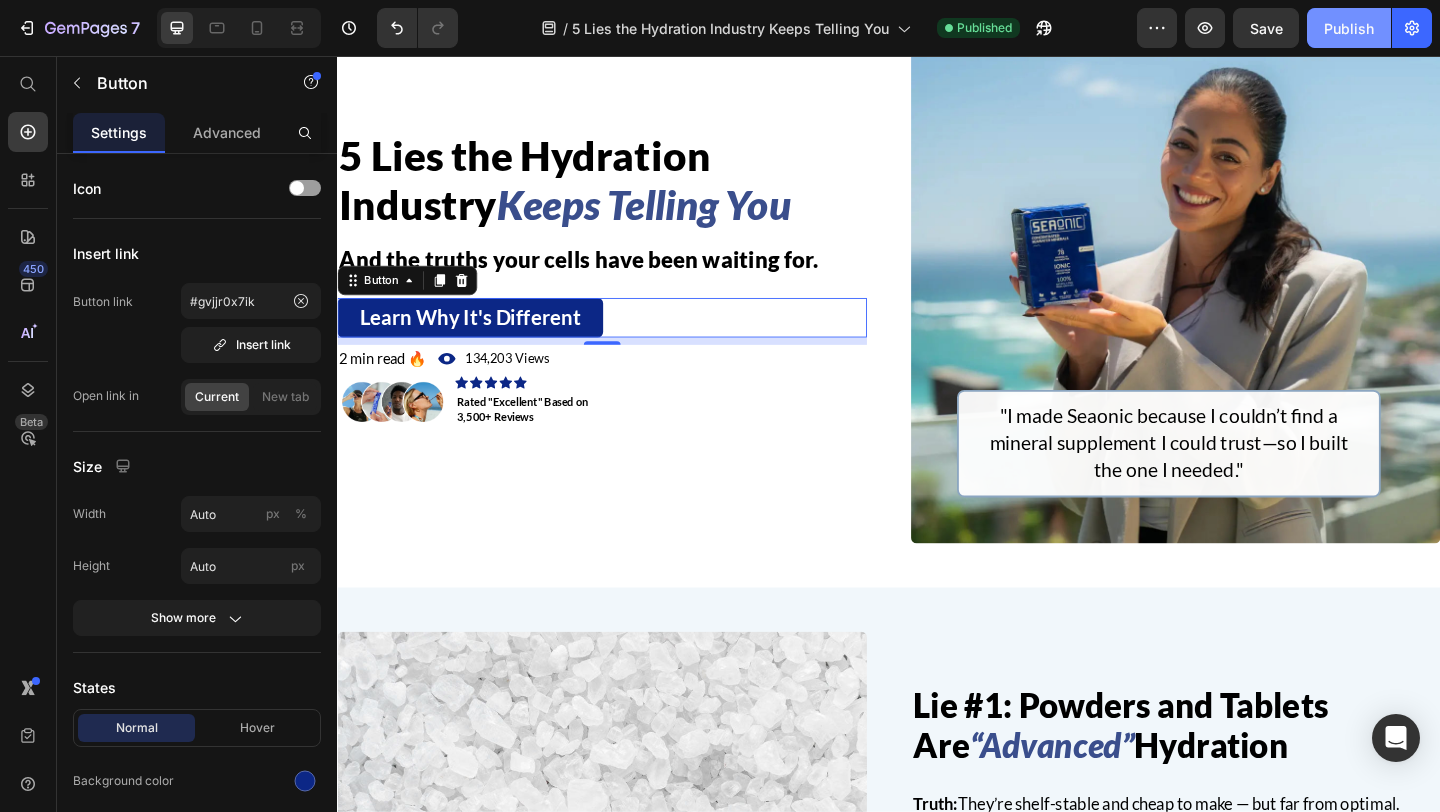click on "Publish" at bounding box center (1349, 28) 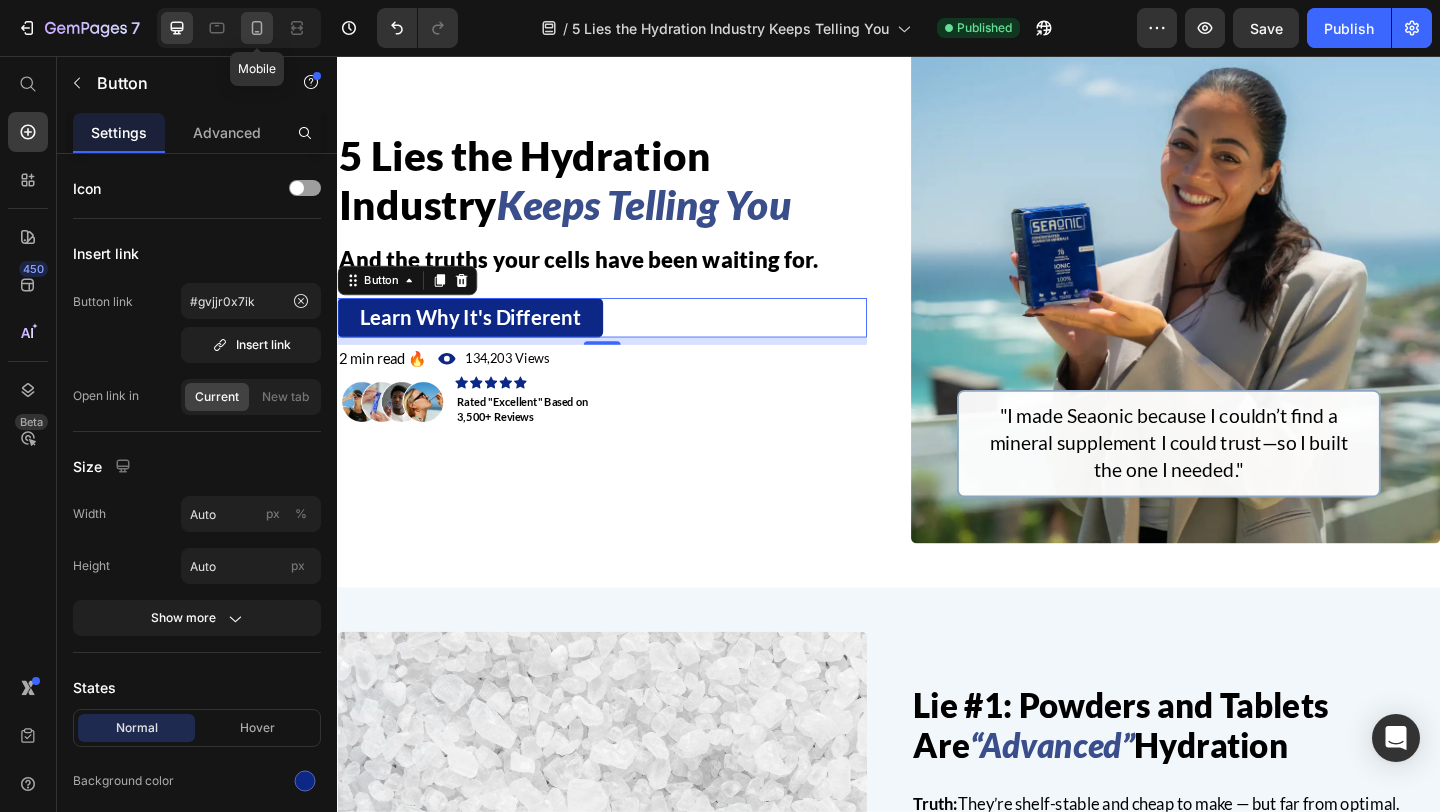 click 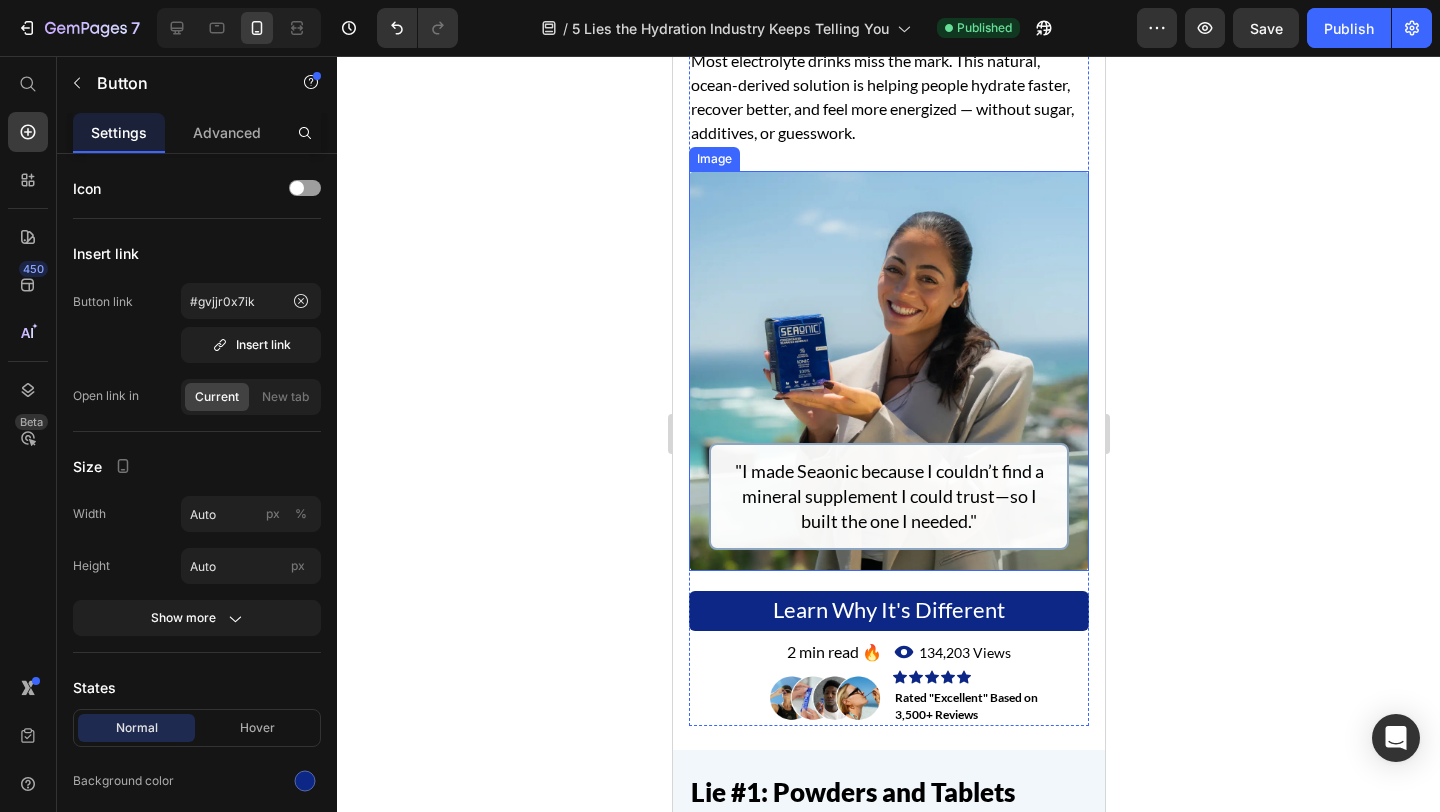 scroll, scrollTop: 348, scrollLeft: 0, axis: vertical 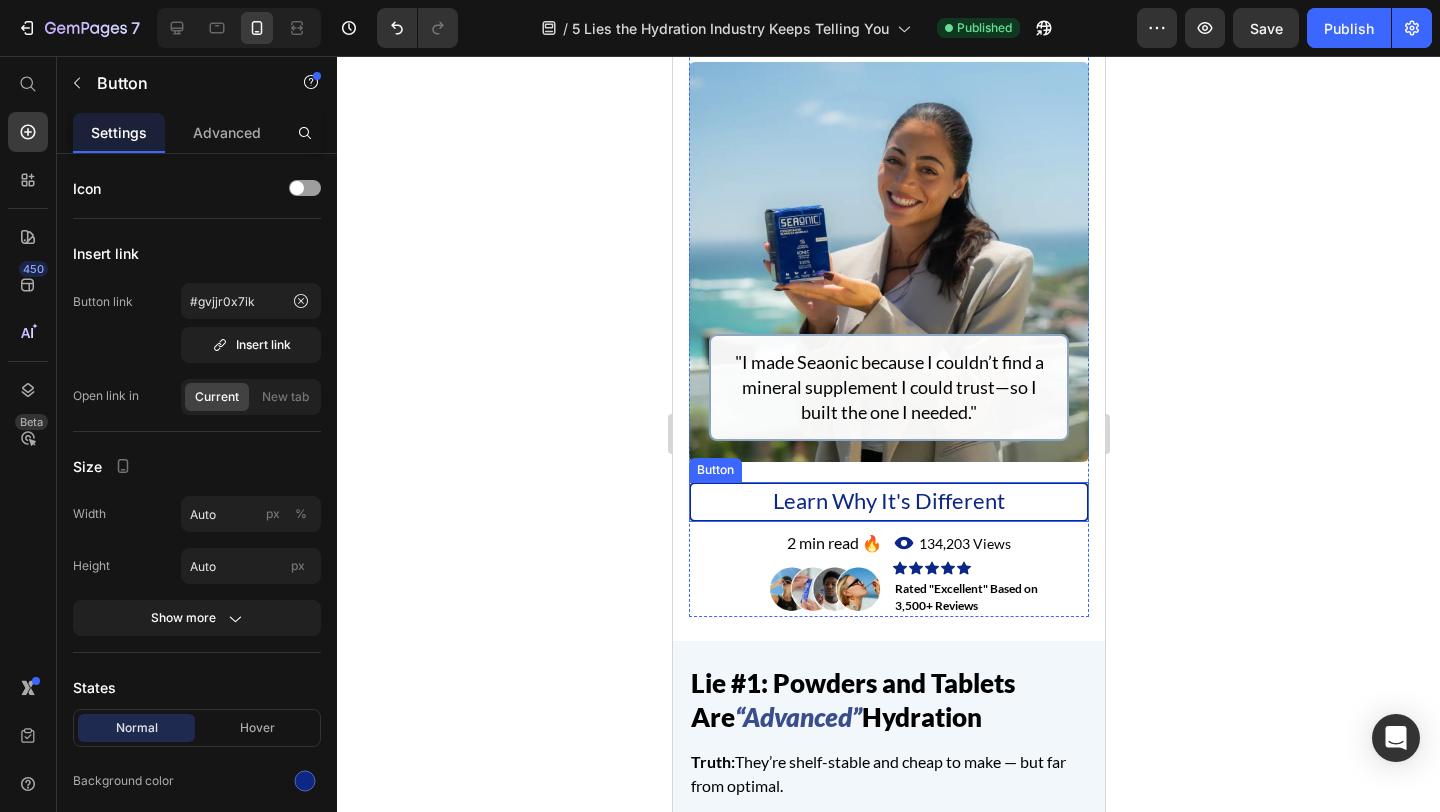 click on "Learn Why It's Different" at bounding box center (888, 502) 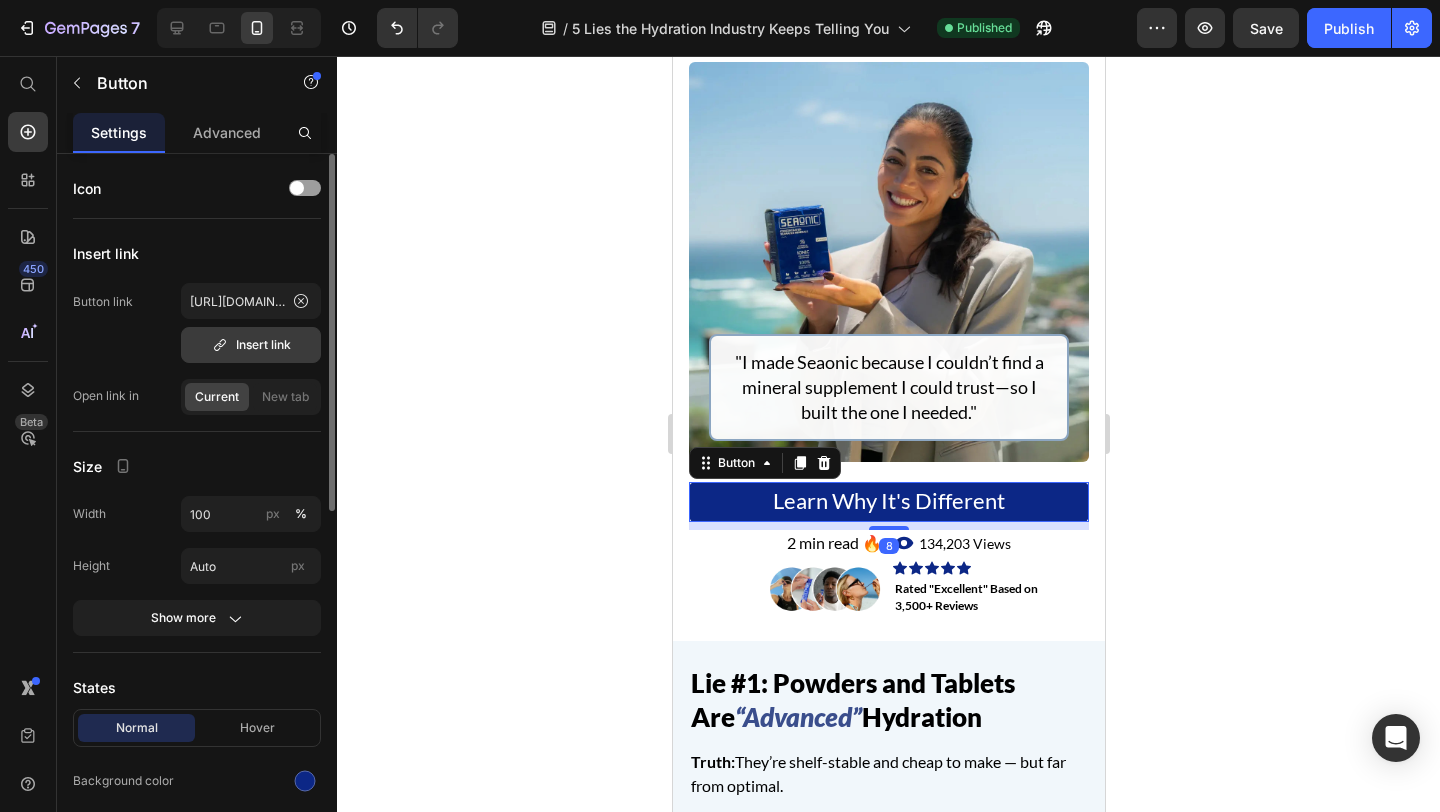 click on "Insert link" at bounding box center [251, 345] 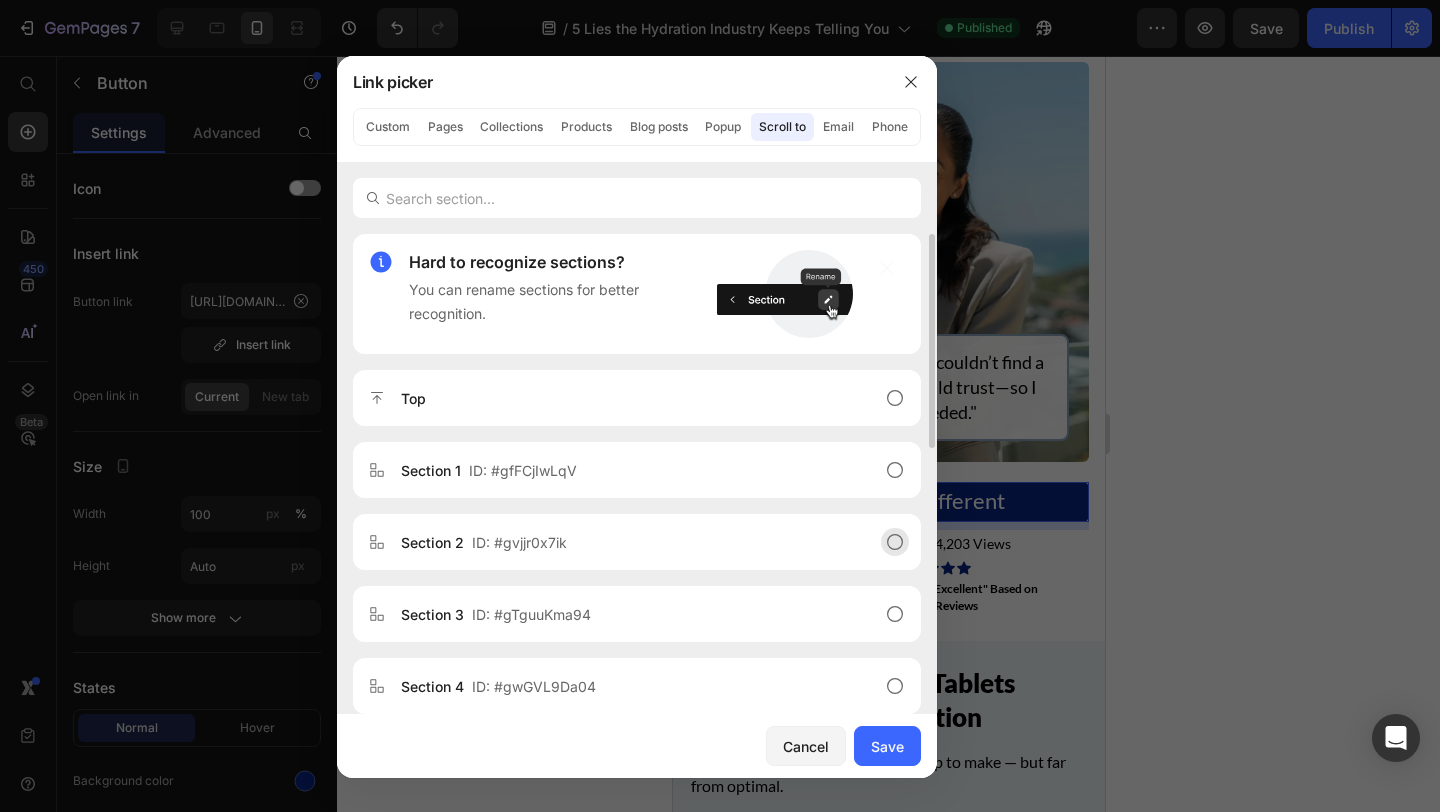 click on "Section 2  ID: #gvjjr0x7ik" at bounding box center (621, 542) 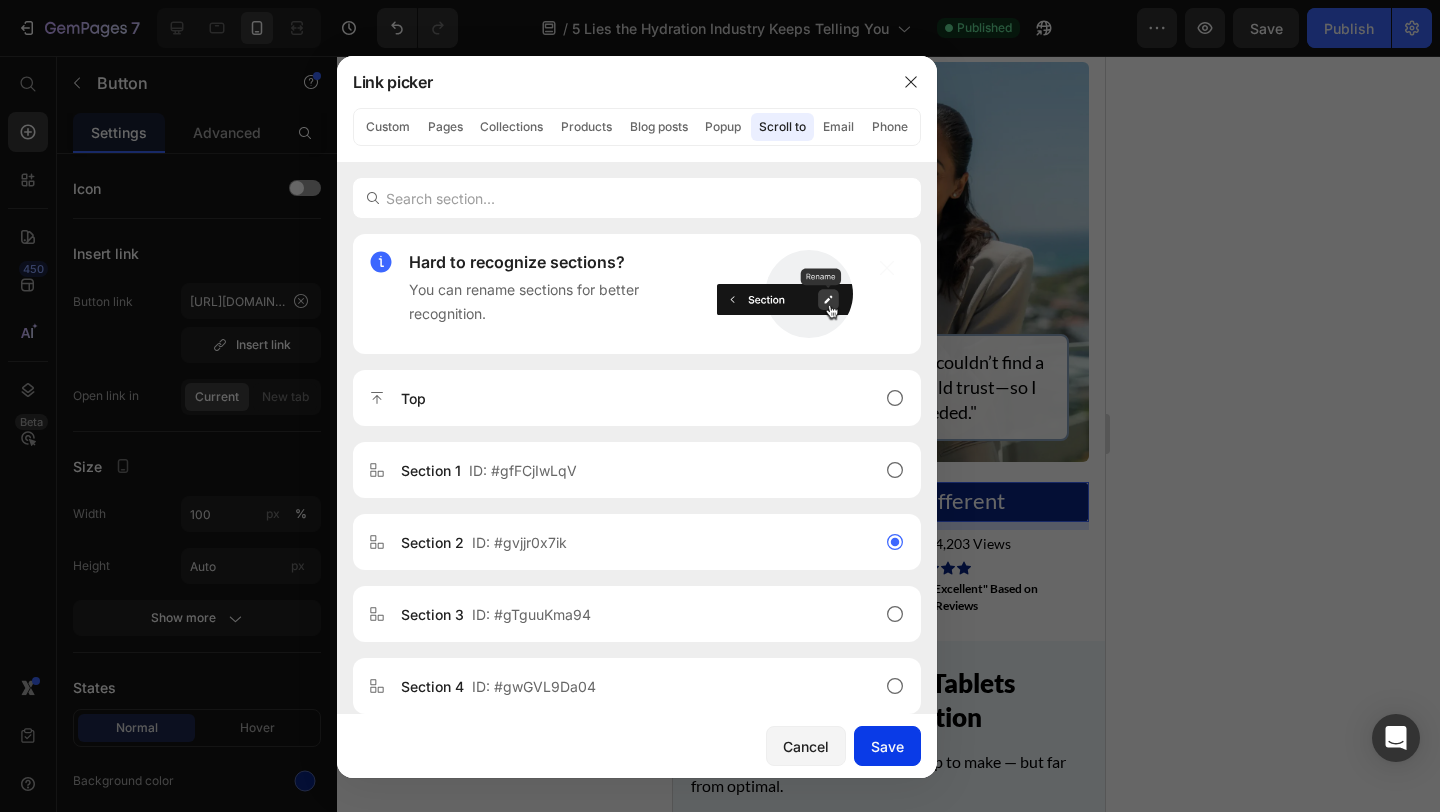 drag, startPoint x: 897, startPoint y: 735, endPoint x: 168, endPoint y: 159, distance: 929.0947 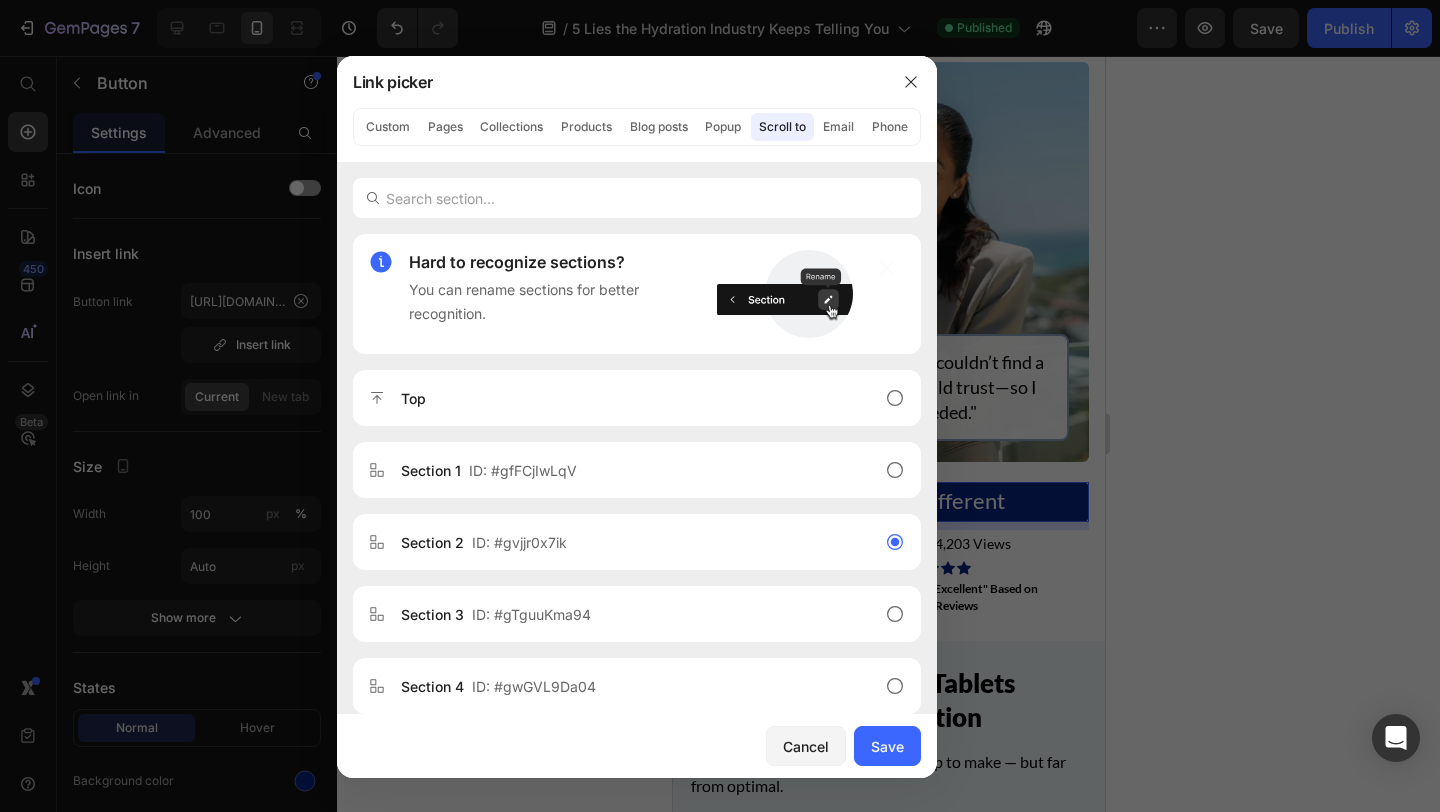 type on "#gvjjr0x7ik" 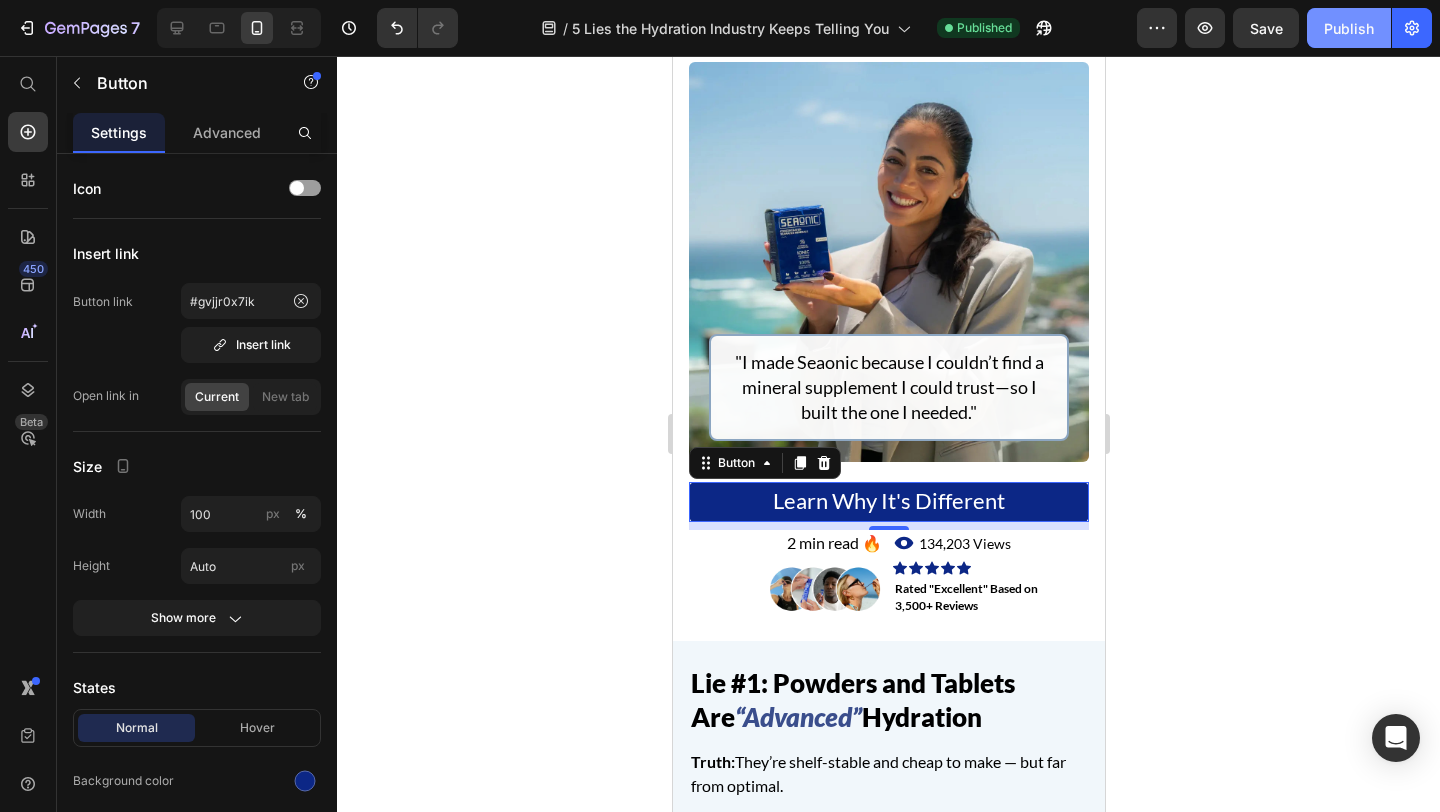 click on "Publish" 